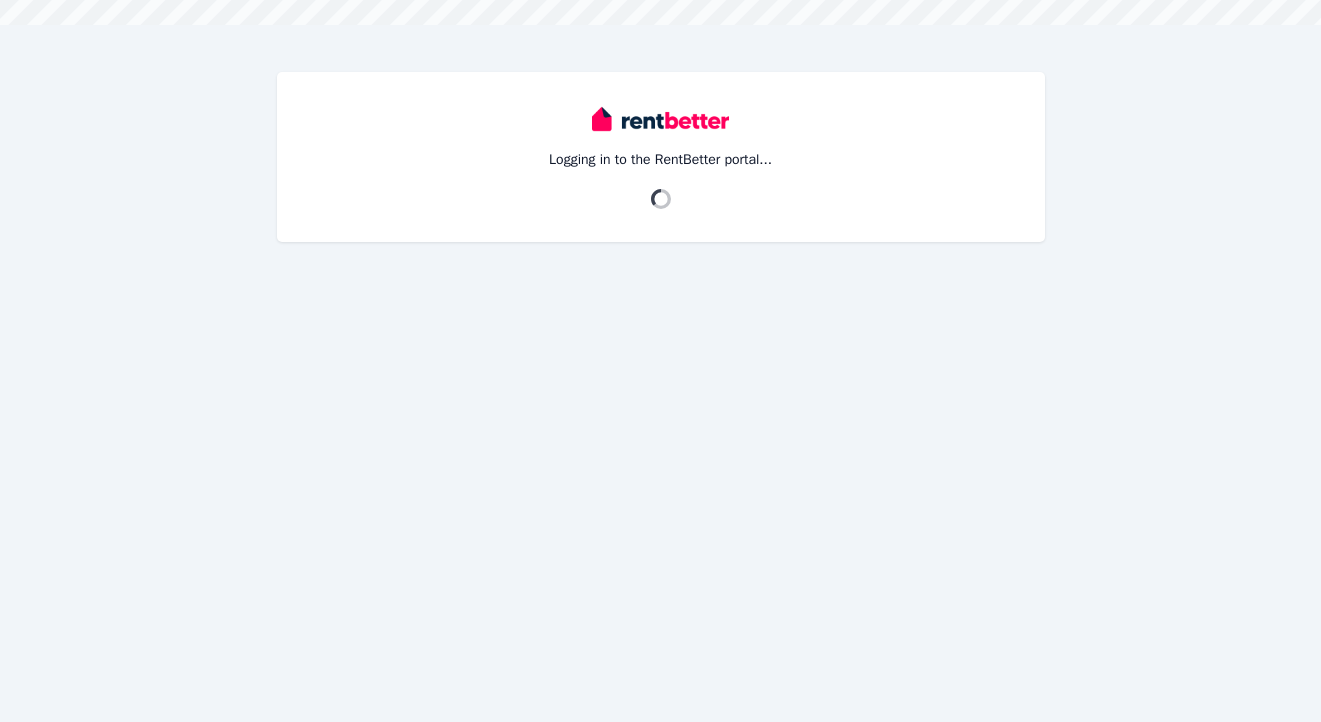 scroll, scrollTop: 0, scrollLeft: 0, axis: both 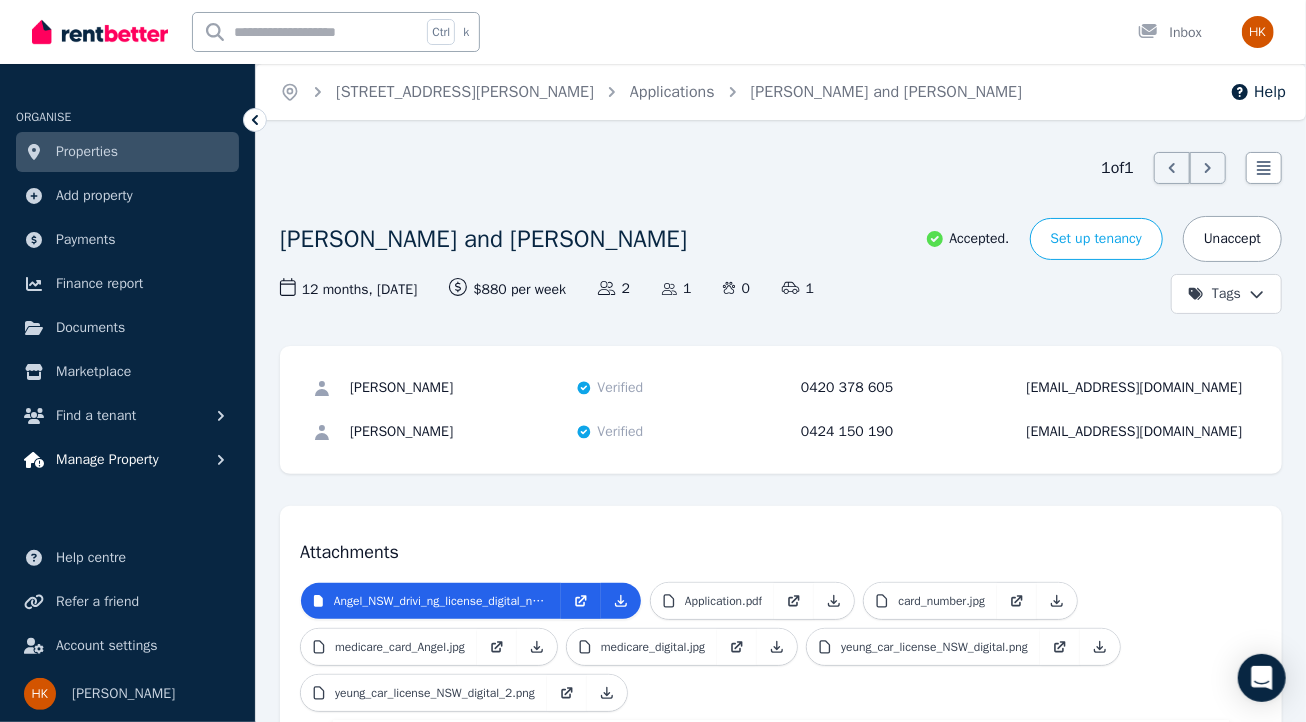 click on "Manage Property" at bounding box center [107, 460] 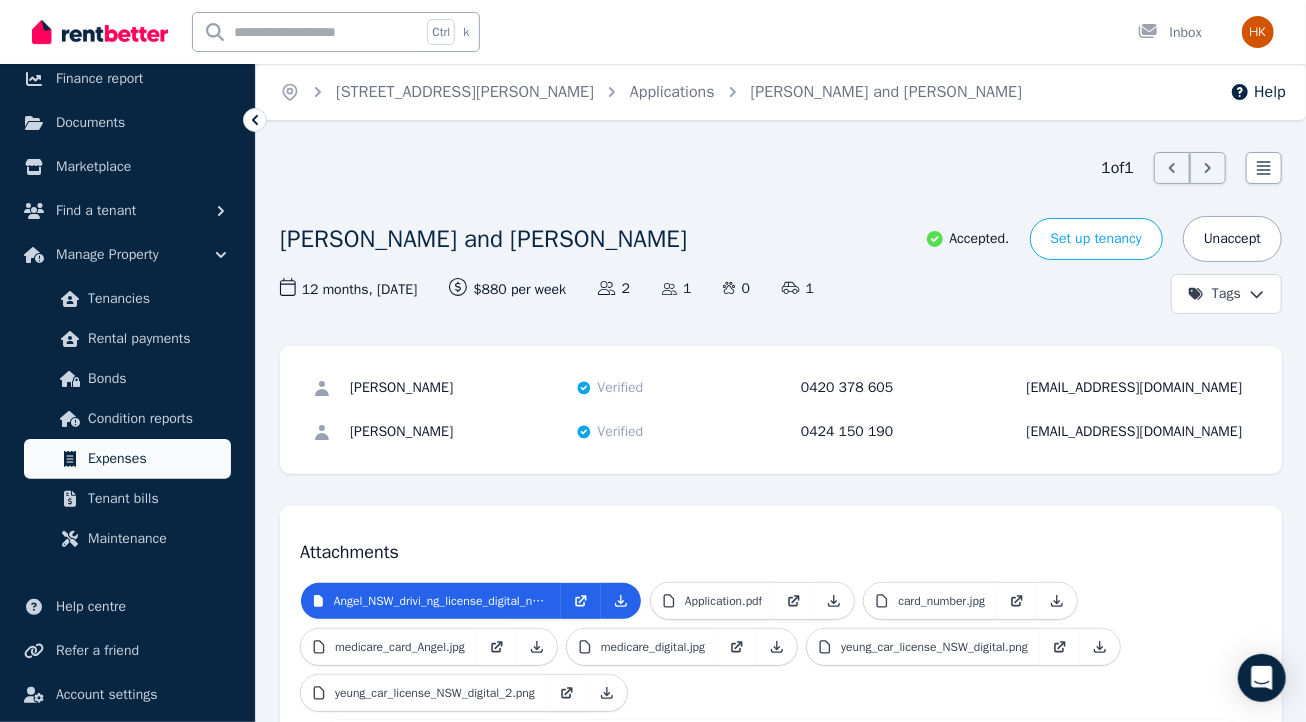 scroll, scrollTop: 206, scrollLeft: 0, axis: vertical 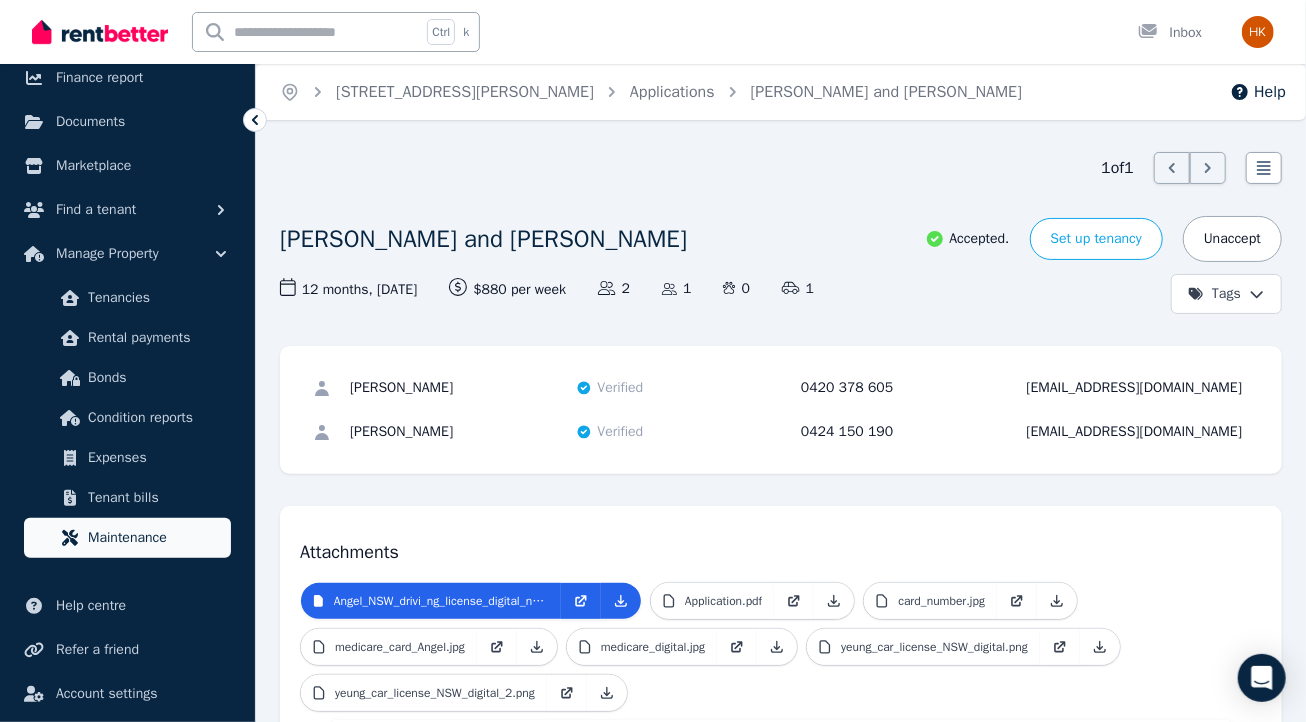 click on "Maintenance" at bounding box center (155, 538) 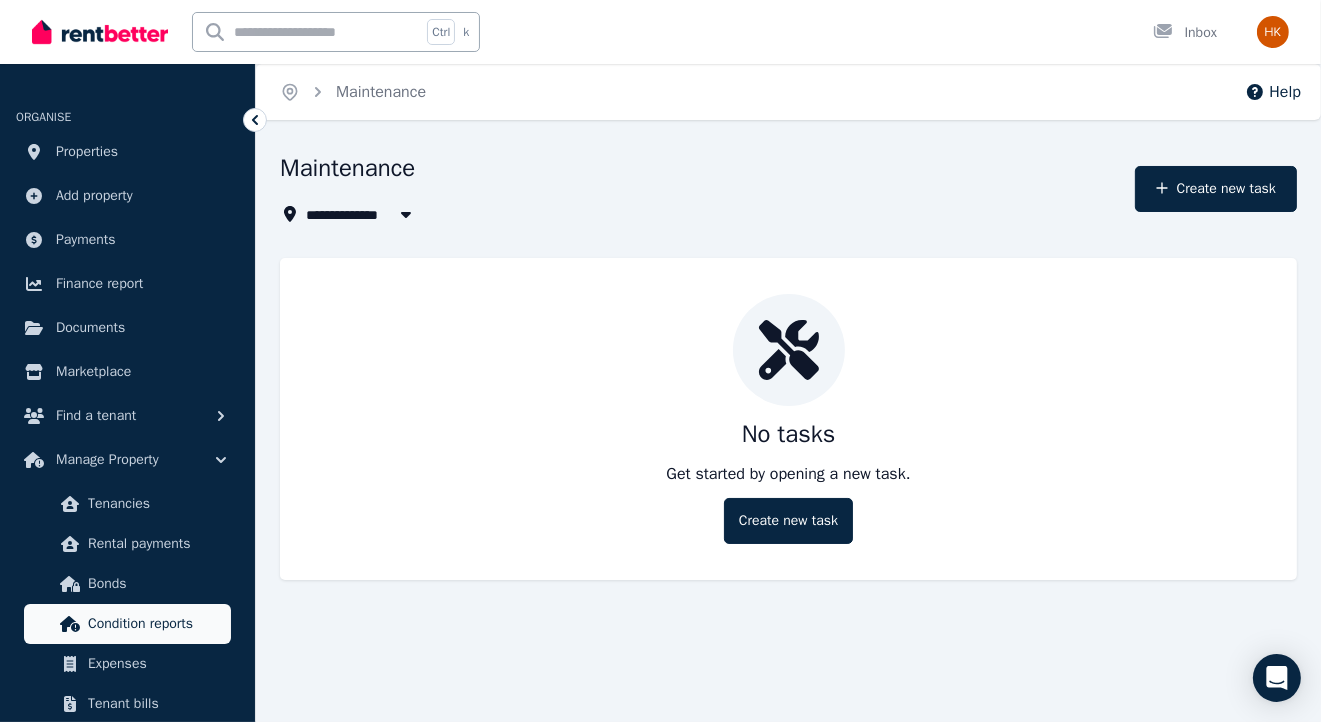click on "Condition reports" at bounding box center (155, 624) 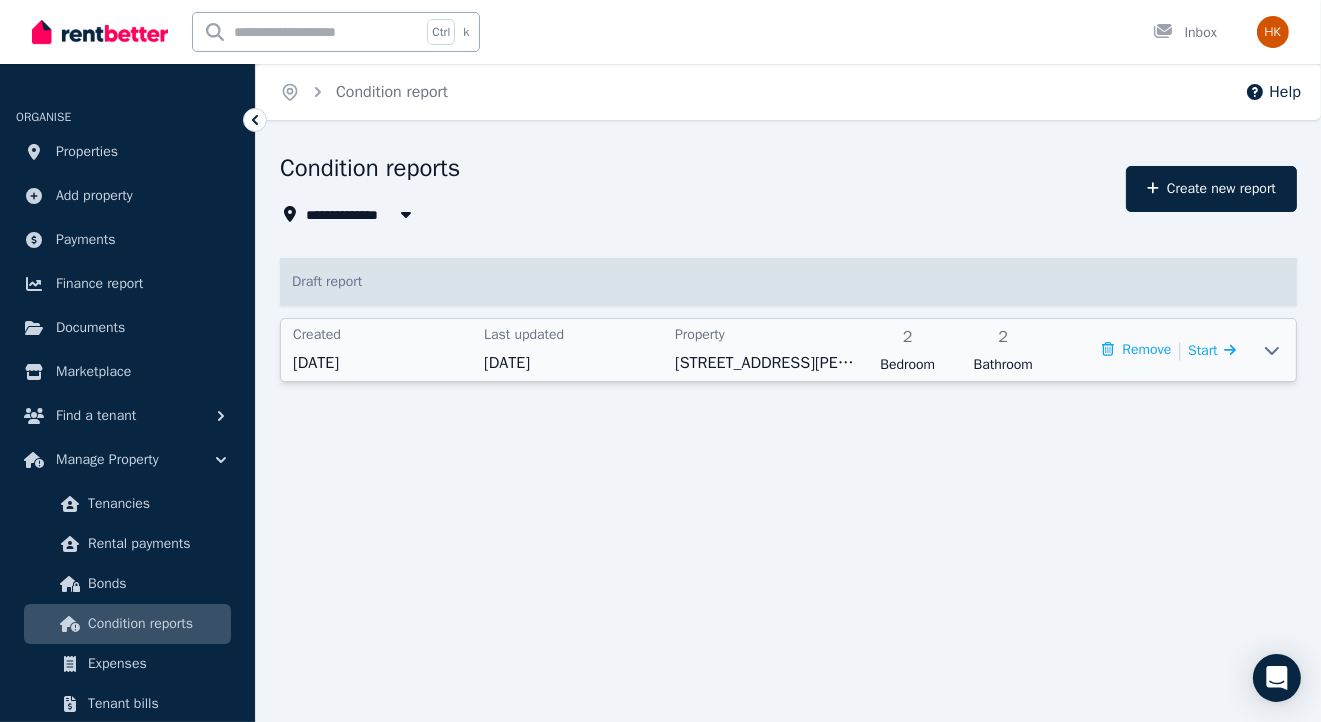 click on "[STREET_ADDRESS][PERSON_NAME]" at bounding box center [764, 363] 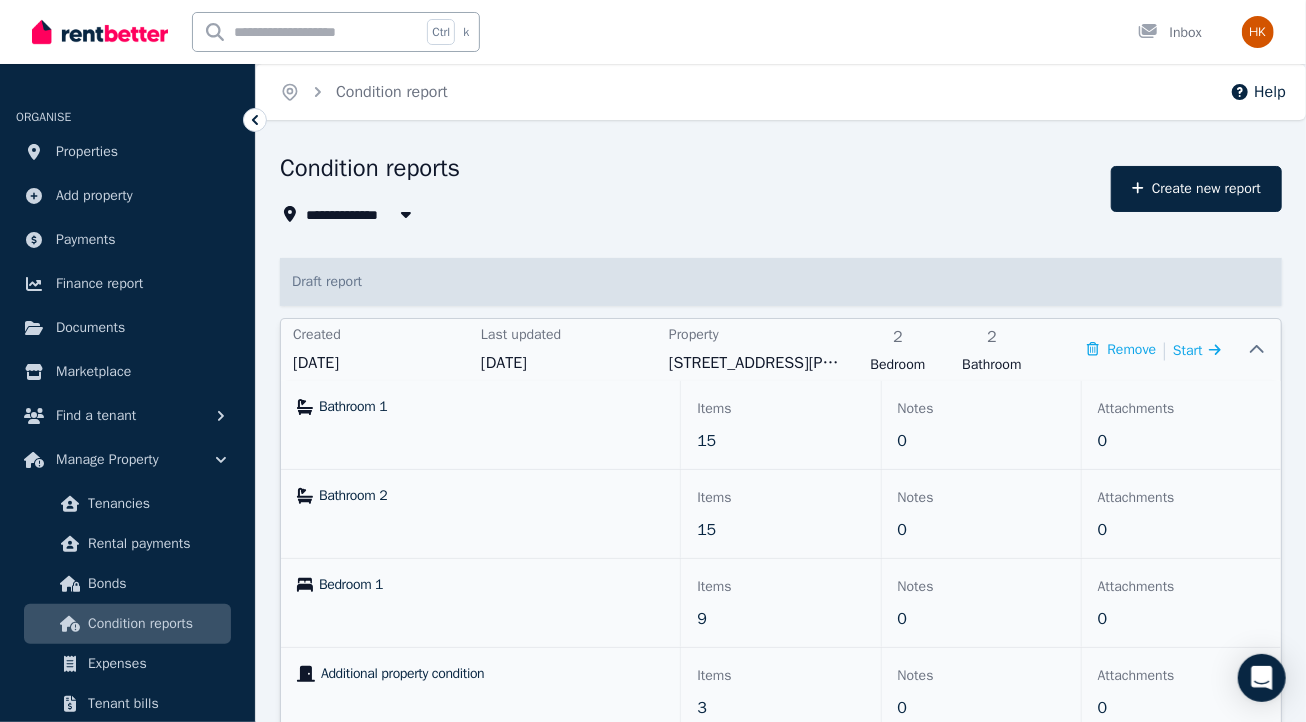 click on "15" at bounding box center (706, 441) 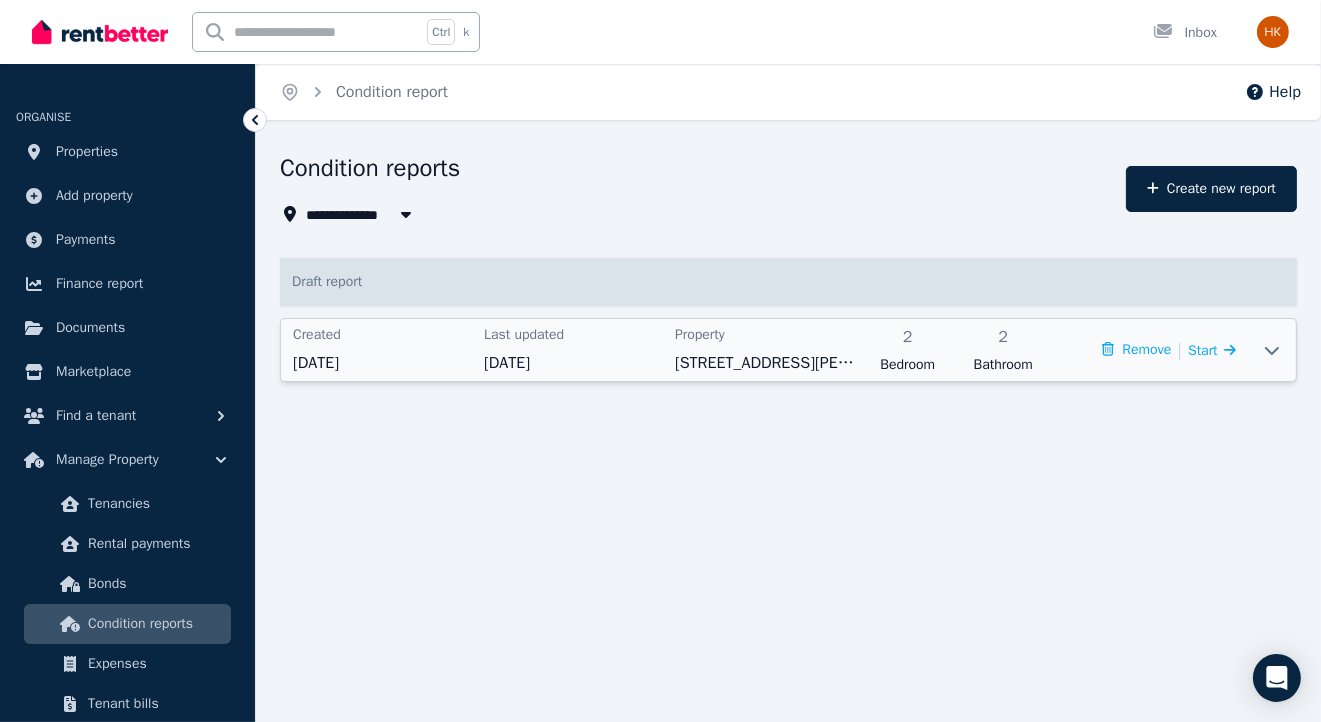 click on "[DATE]" at bounding box center (382, 363) 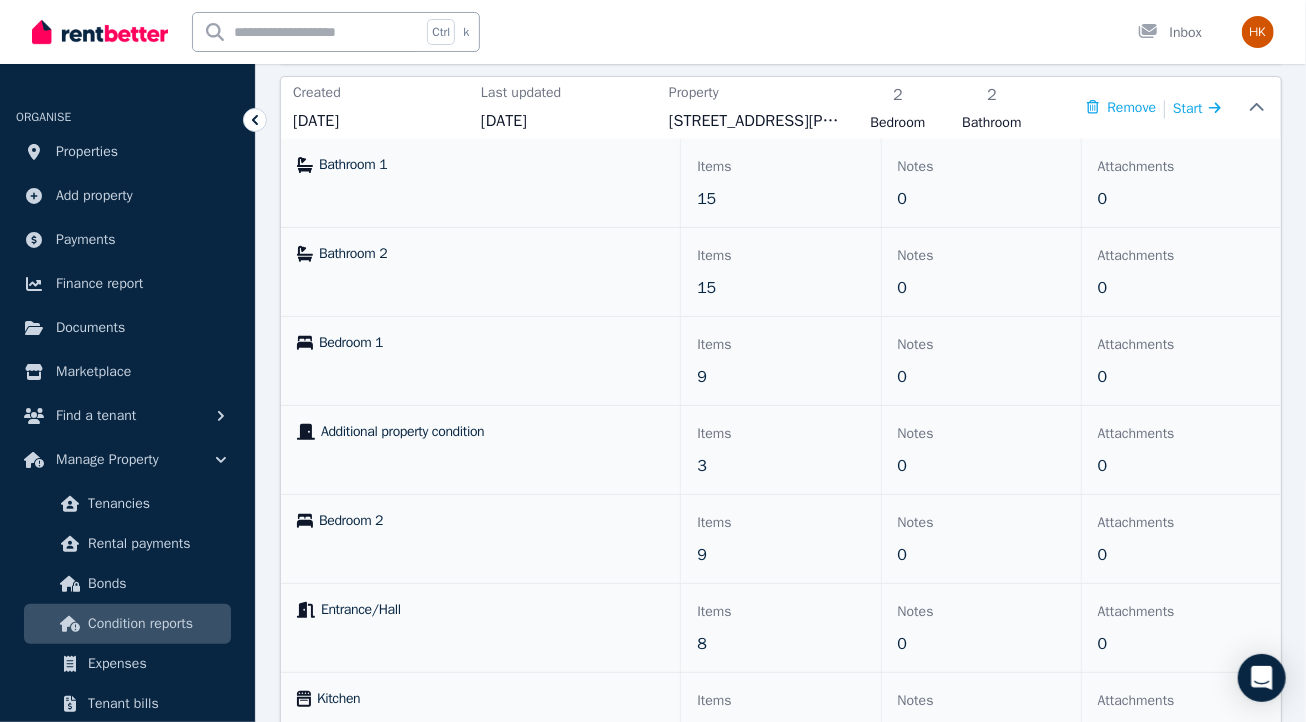 scroll, scrollTop: 243, scrollLeft: 0, axis: vertical 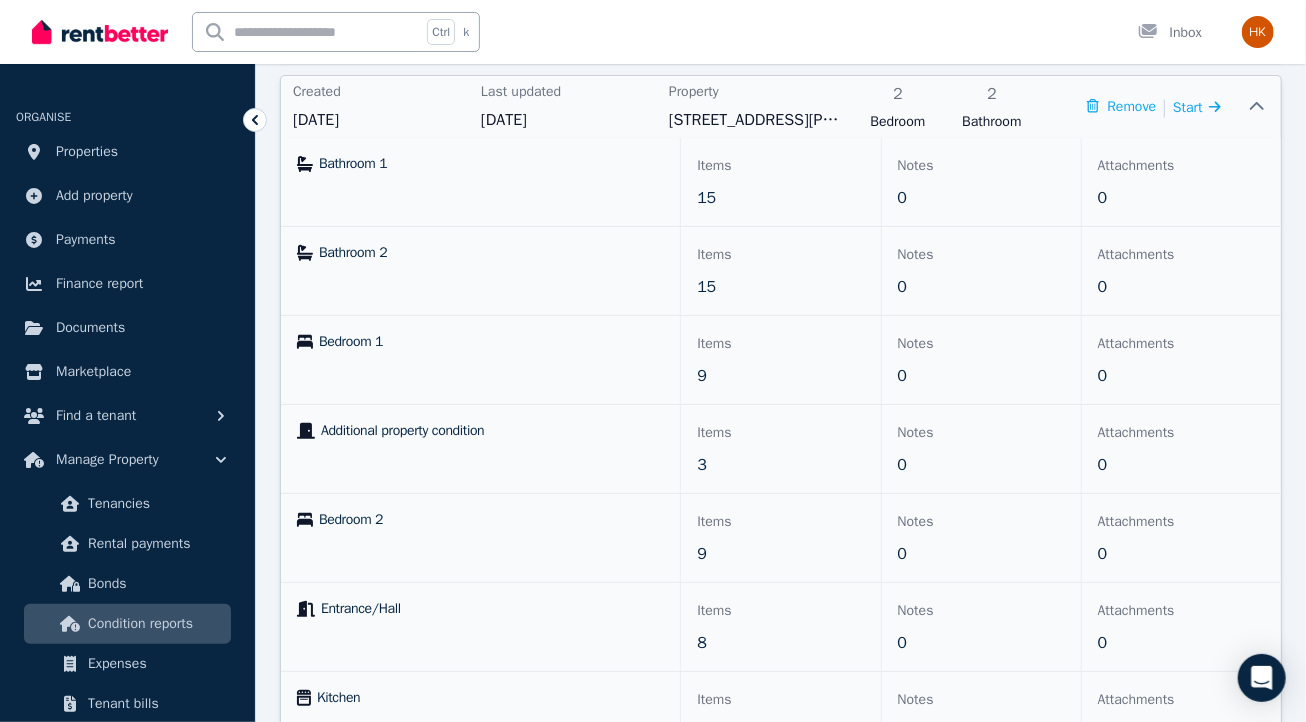 click on "0" at bounding box center (1181, 198) 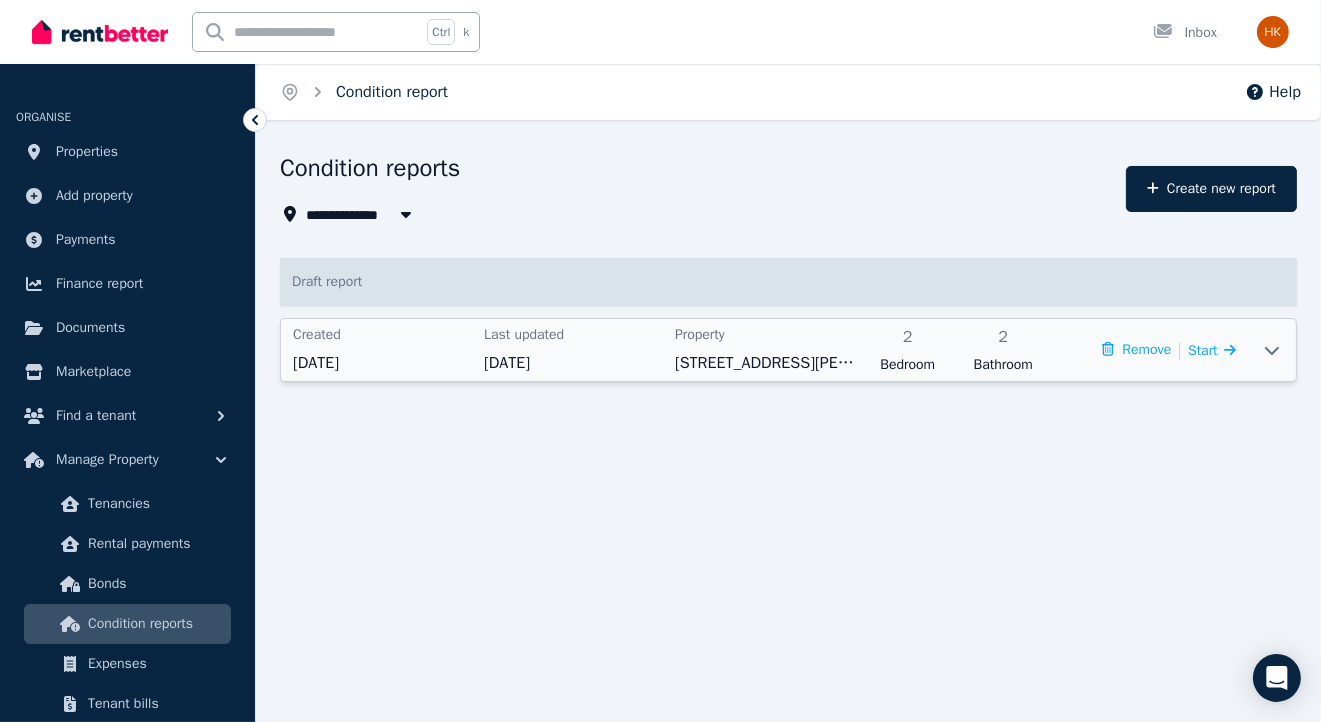 click on "Condition report" at bounding box center [392, 92] 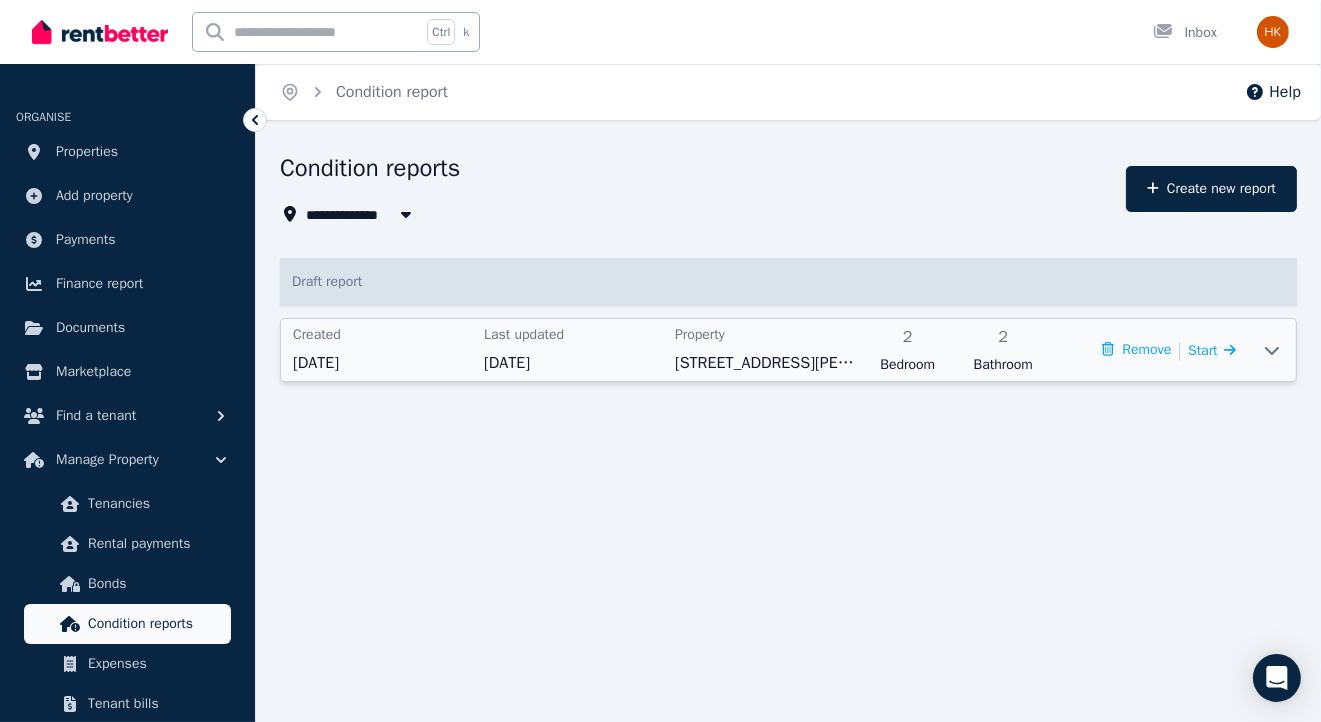 click on "Condition reports" at bounding box center (155, 624) 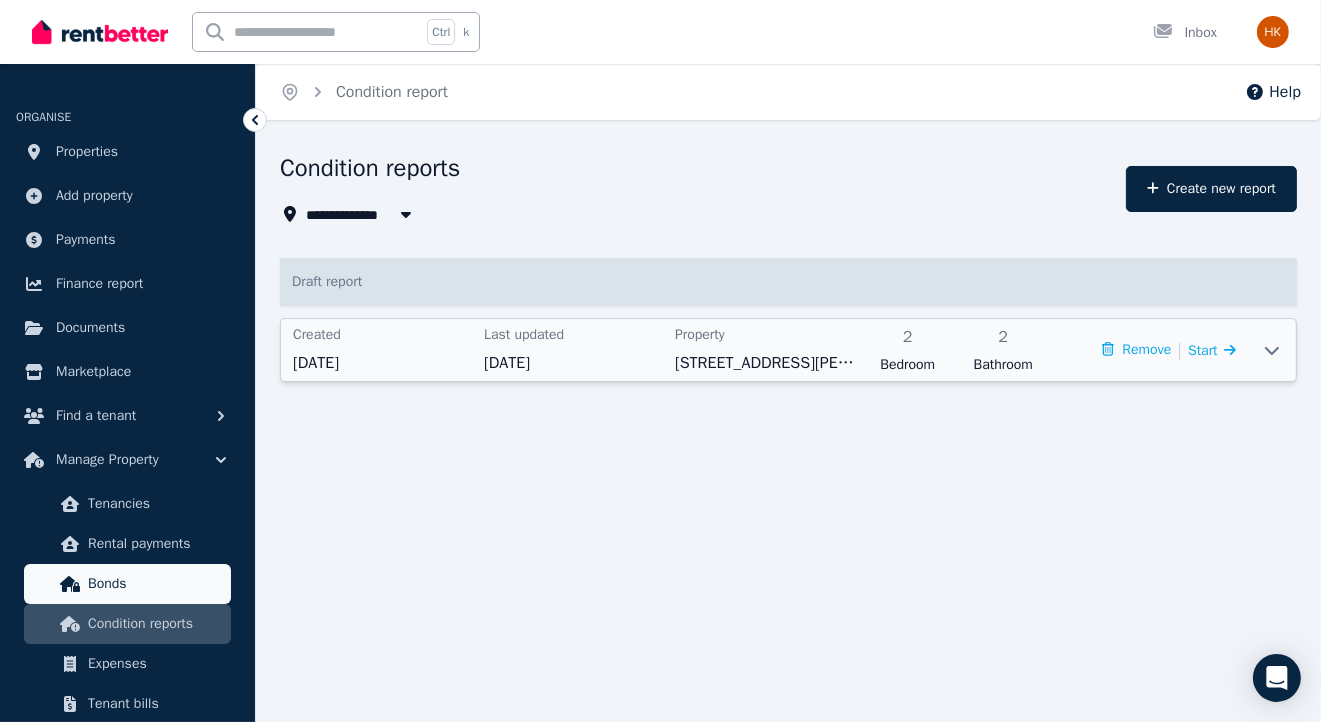 click on "Bonds" at bounding box center (155, 584) 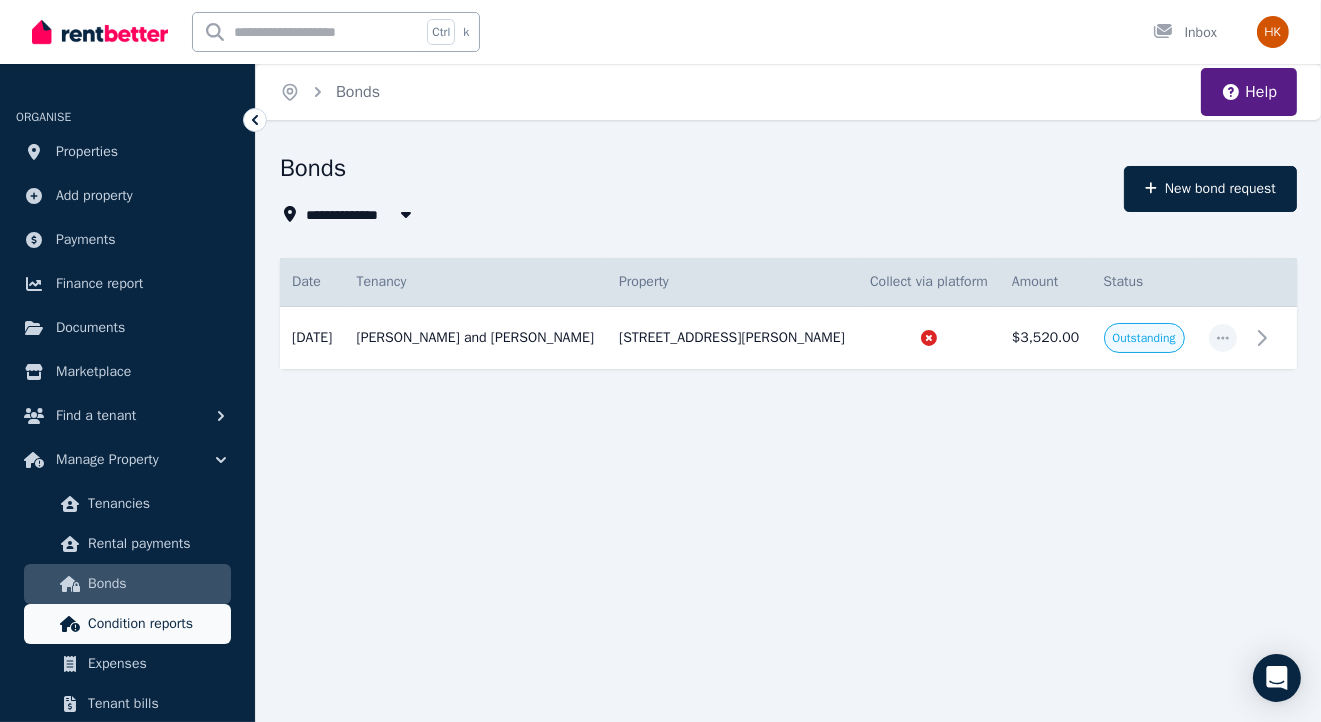 click on "Condition reports" at bounding box center [155, 624] 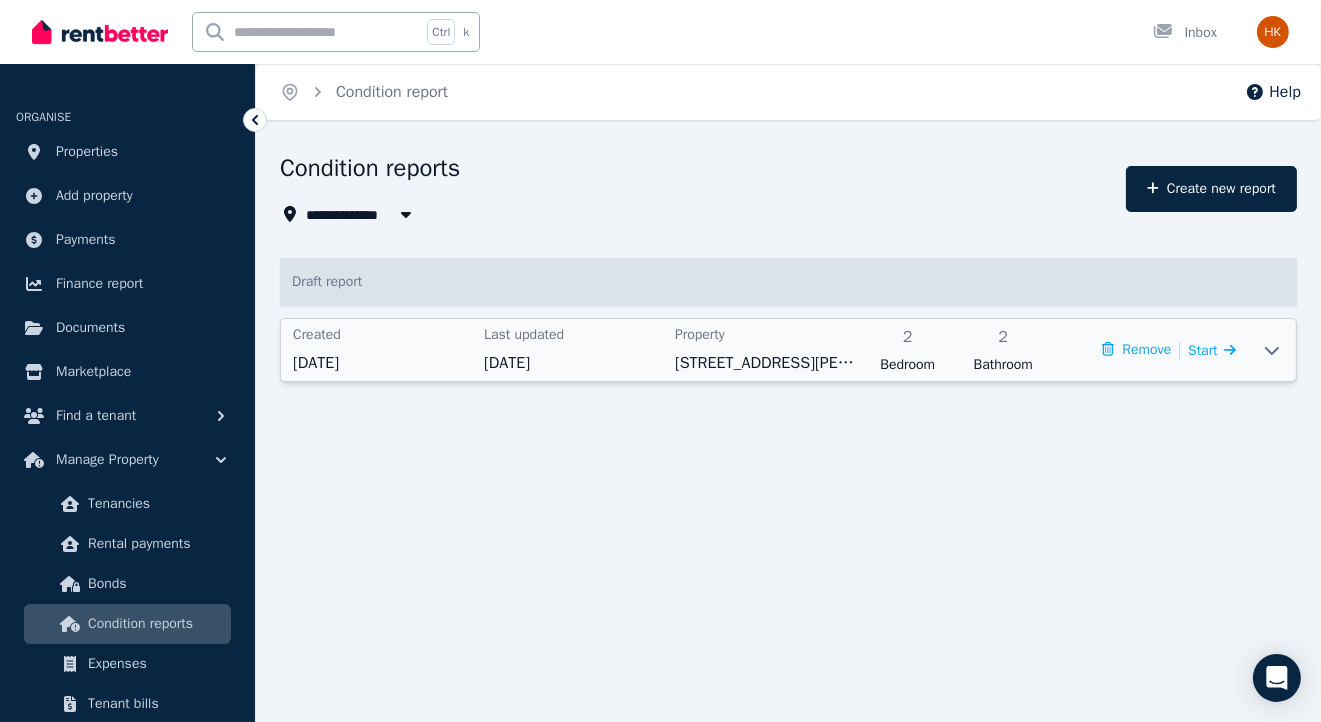 click on "[DATE]" at bounding box center (573, 363) 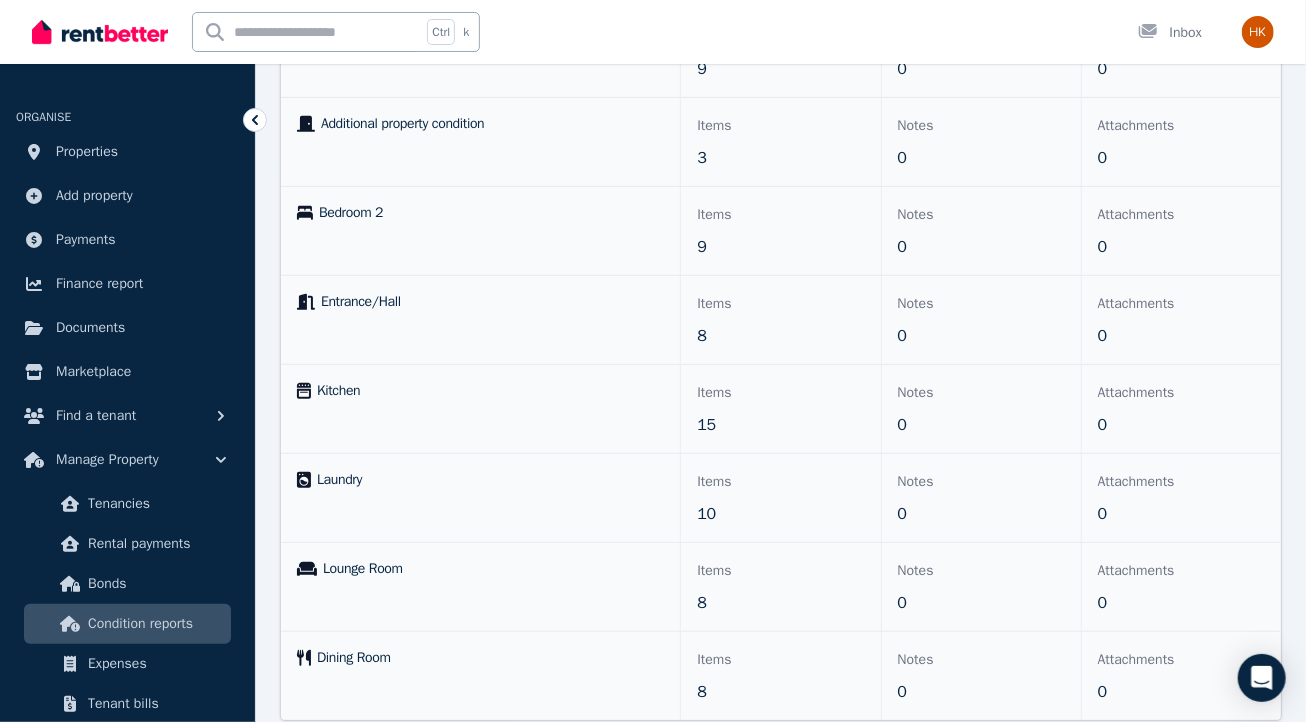 scroll, scrollTop: 615, scrollLeft: 0, axis: vertical 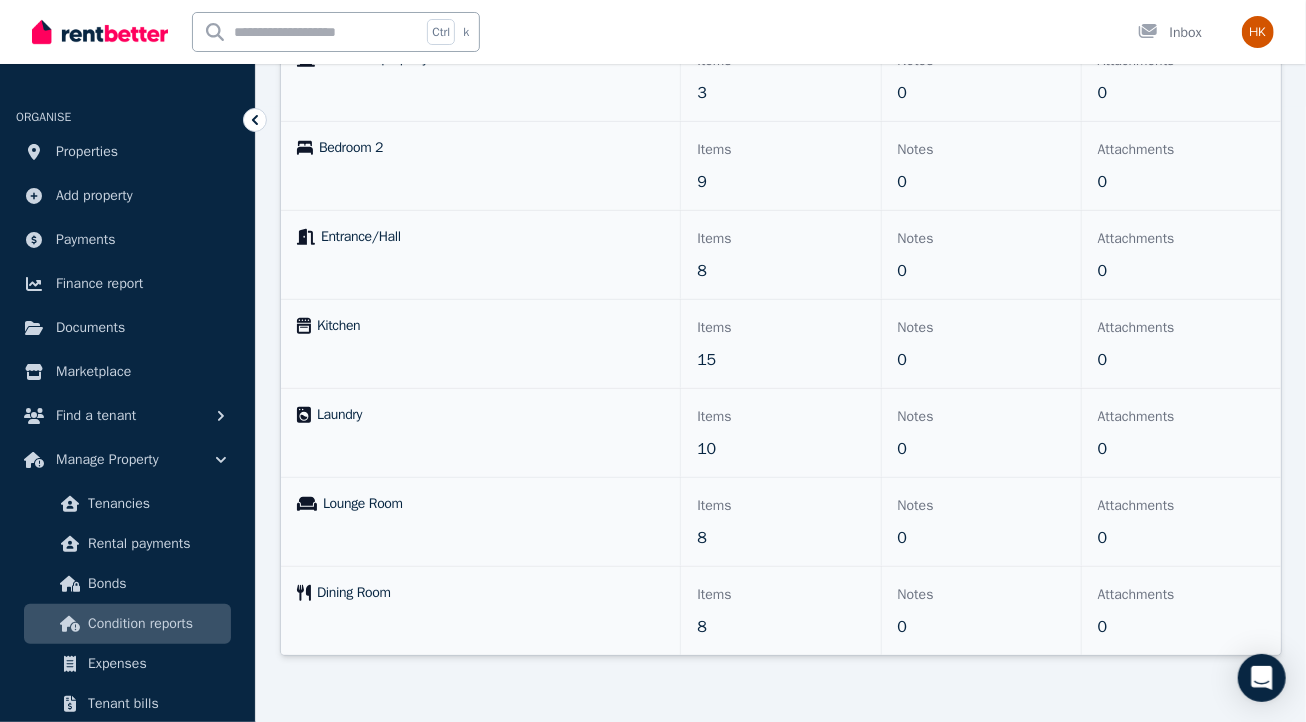 click on "8" at bounding box center [780, 627] 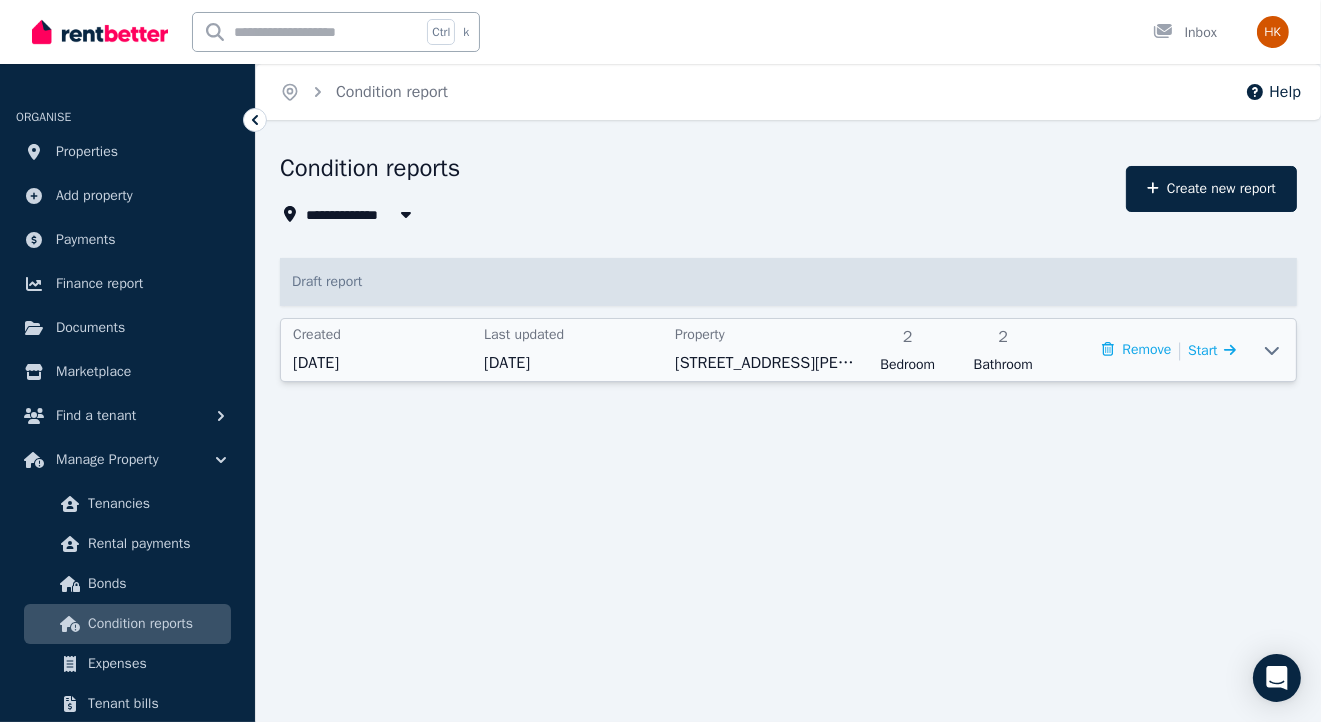 click on "[DATE]" at bounding box center (573, 363) 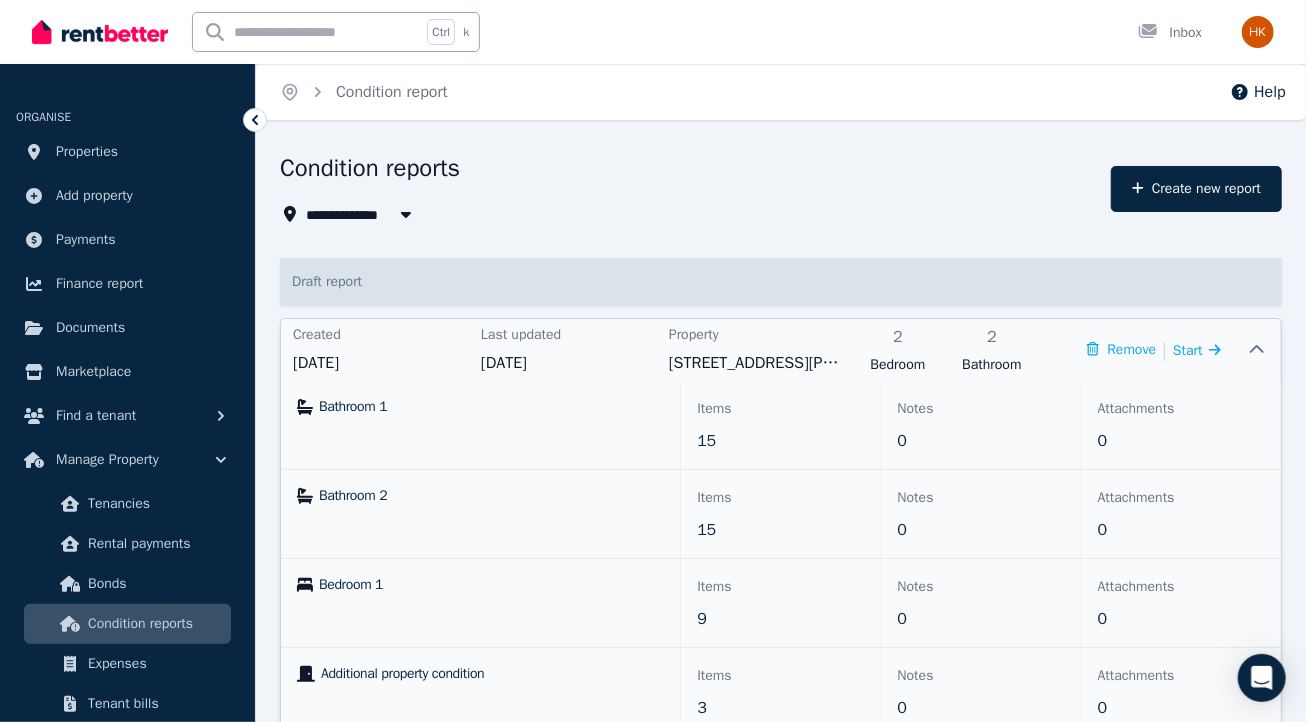 click on "Bathroom 1" at bounding box center (353, 407) 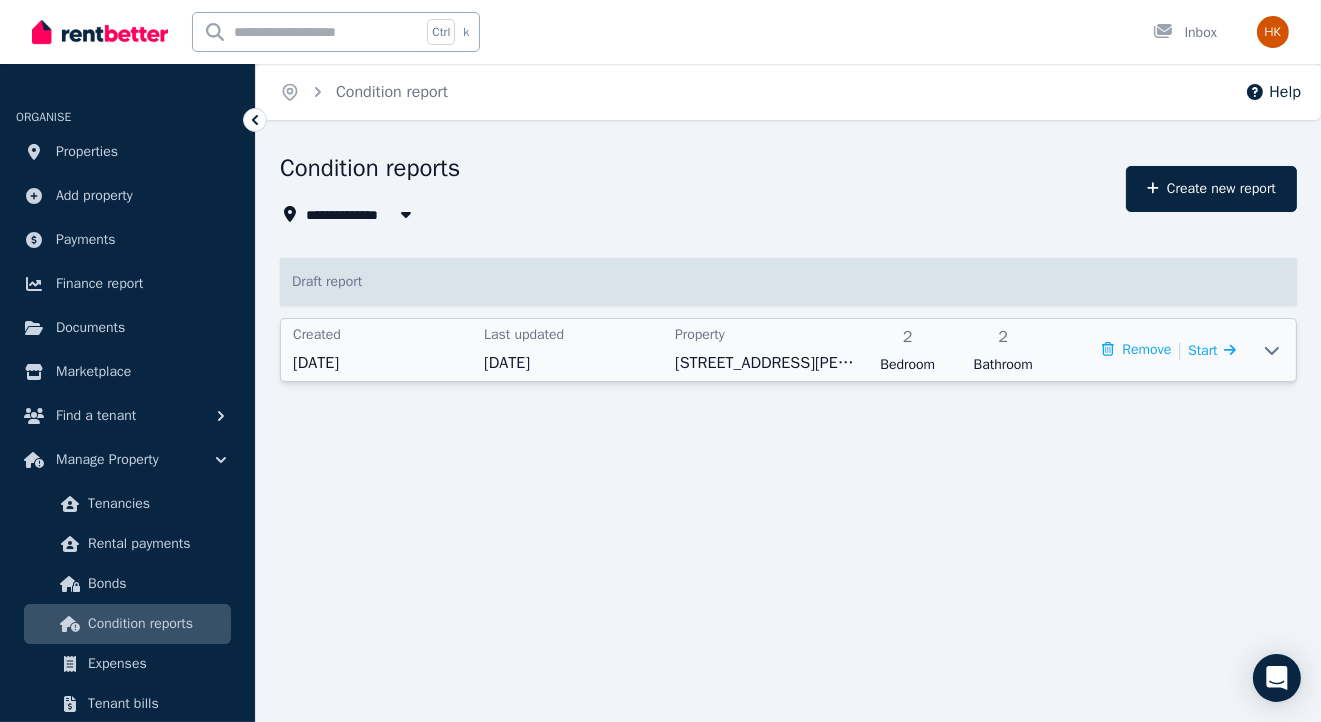 click on "Created" at bounding box center (382, 335) 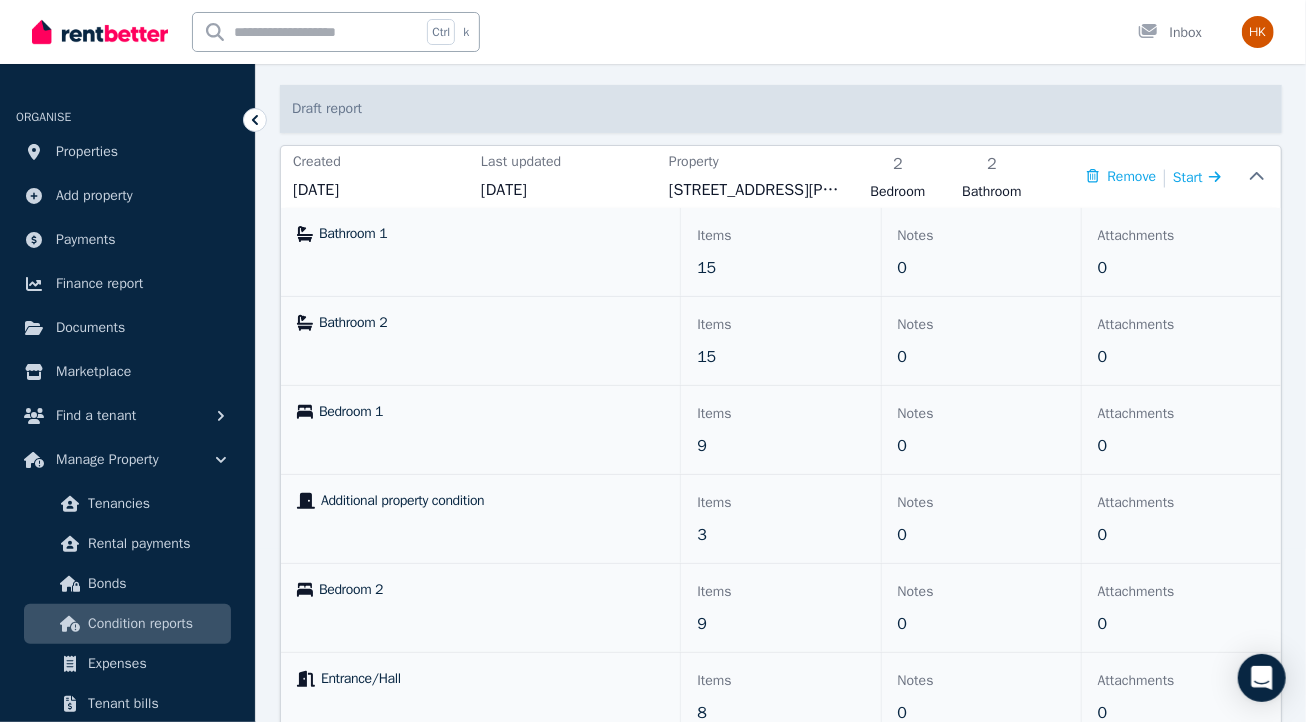scroll, scrollTop: 6, scrollLeft: 0, axis: vertical 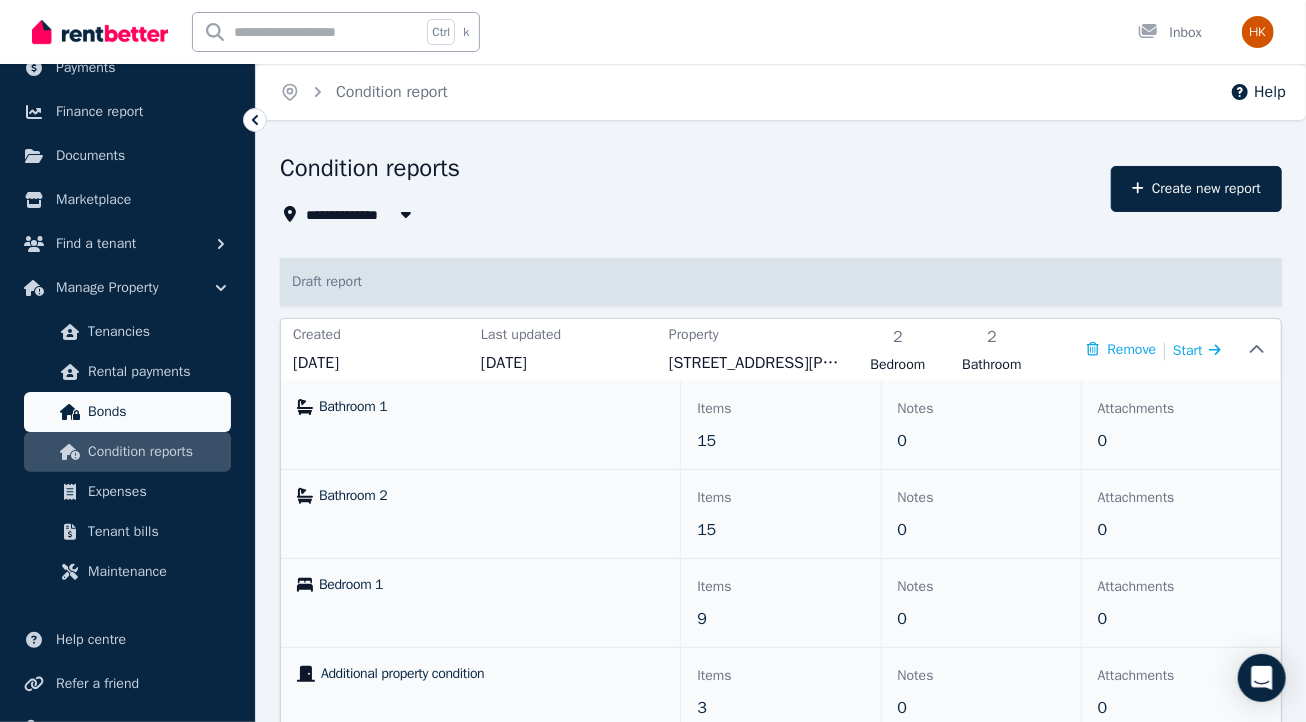 click on "Bonds" at bounding box center [127, 412] 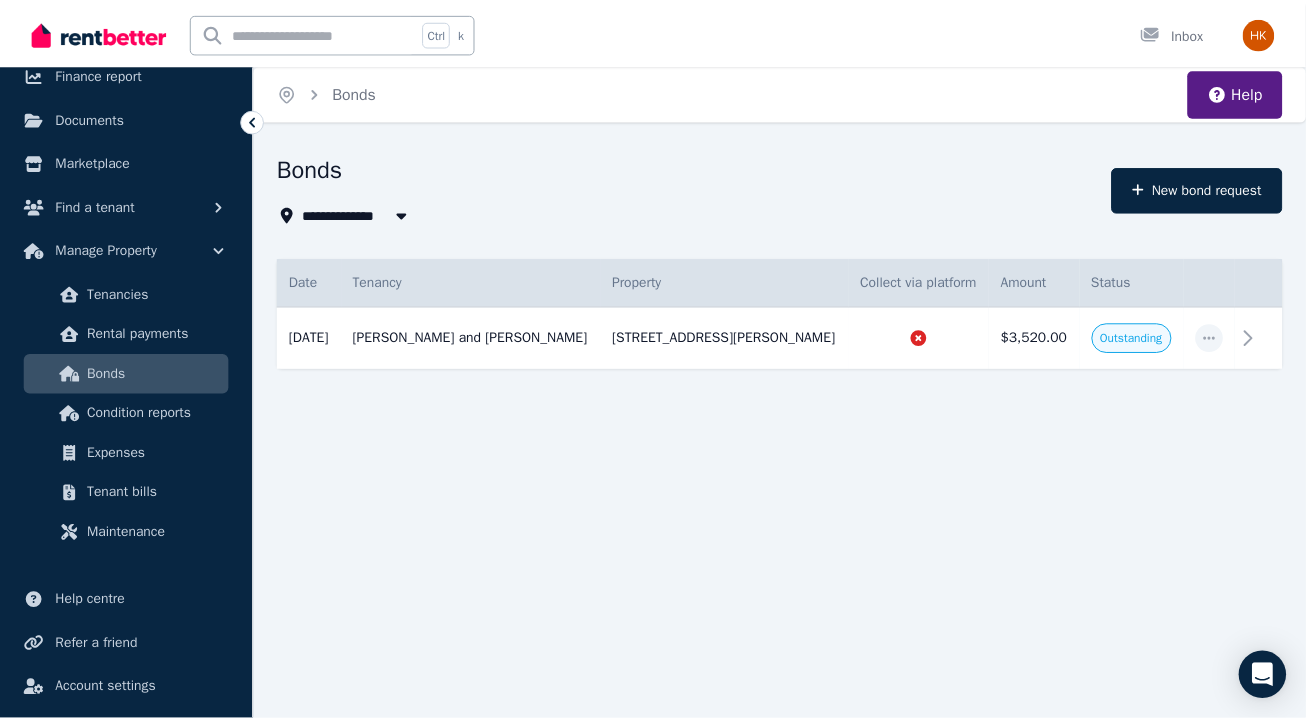scroll, scrollTop: 211, scrollLeft: 0, axis: vertical 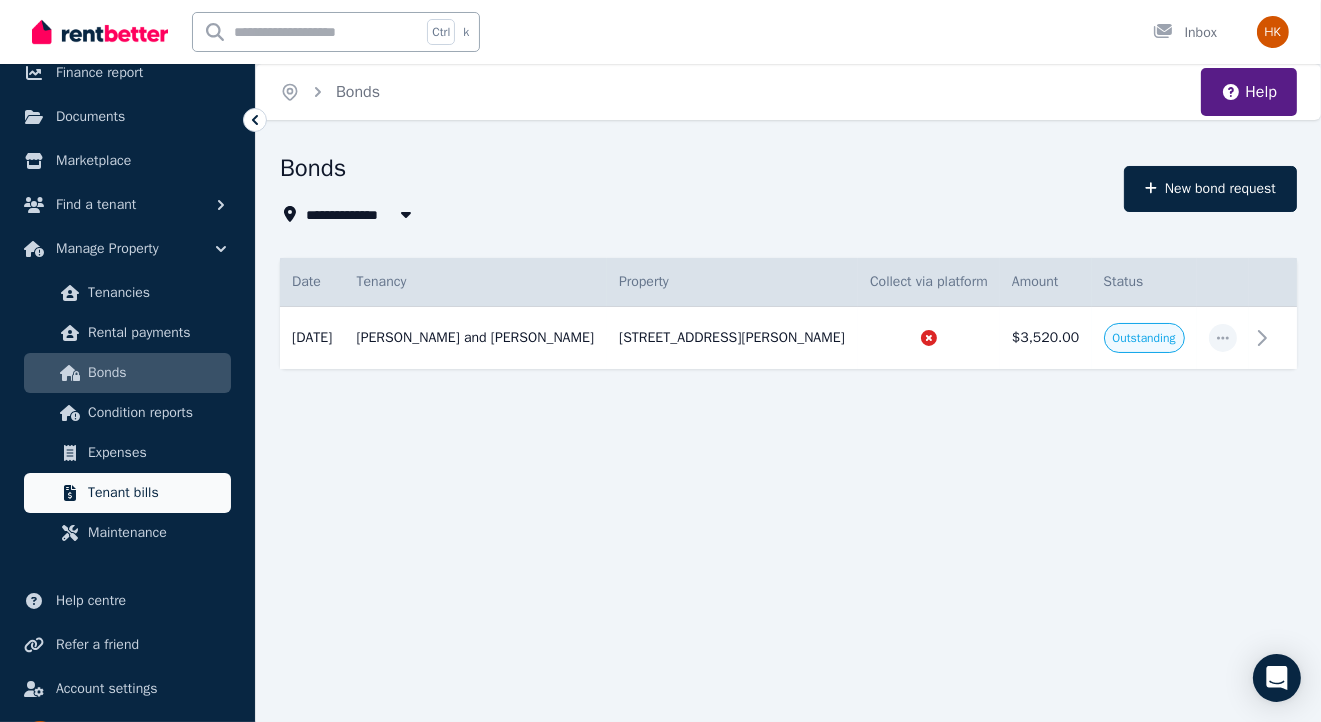 click on "Tenant bills" at bounding box center (127, 493) 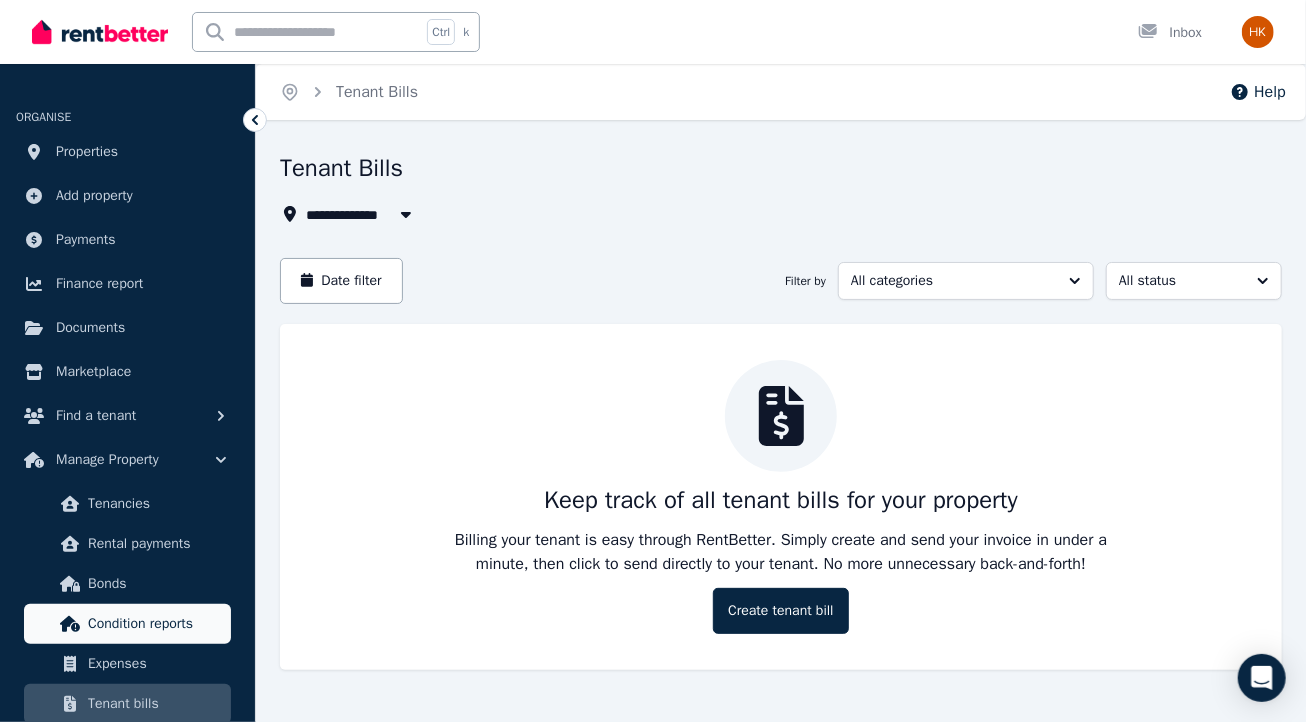 click on "Condition reports" at bounding box center (155, 624) 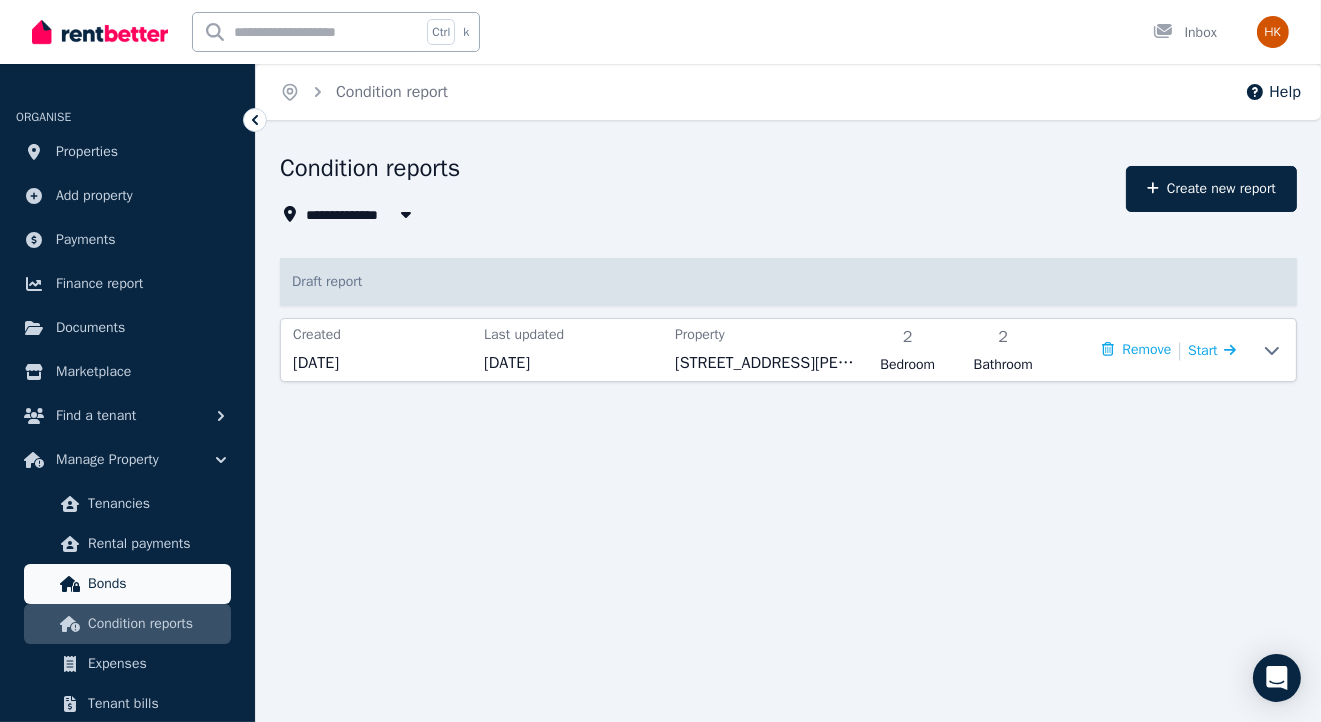 click on "Bonds" at bounding box center (155, 584) 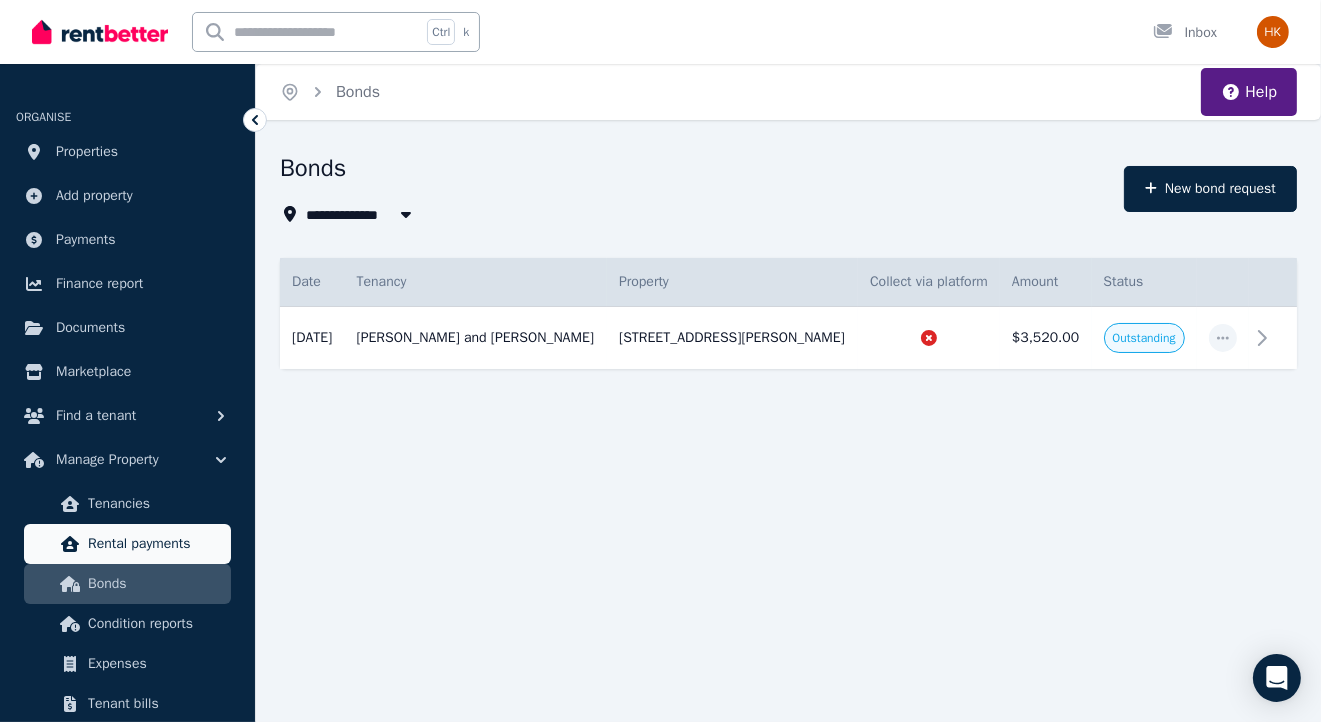 click on "Rental payments" at bounding box center [155, 544] 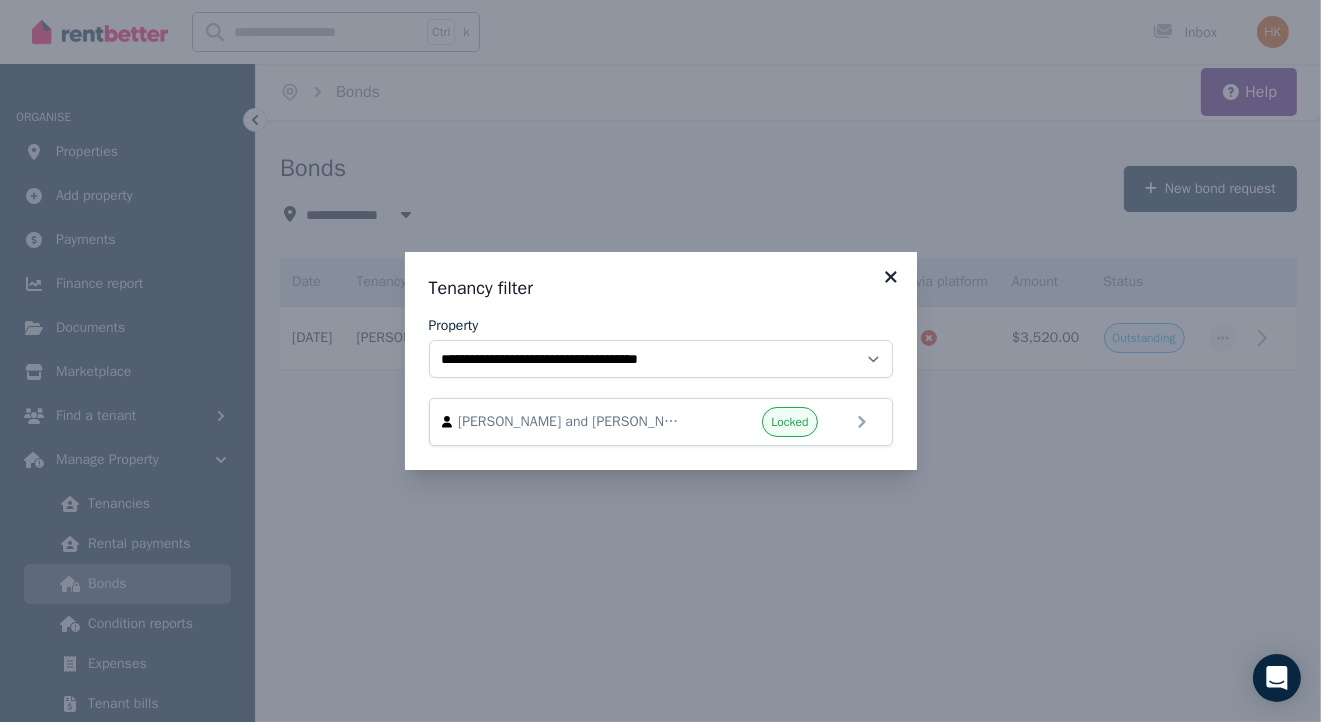 click 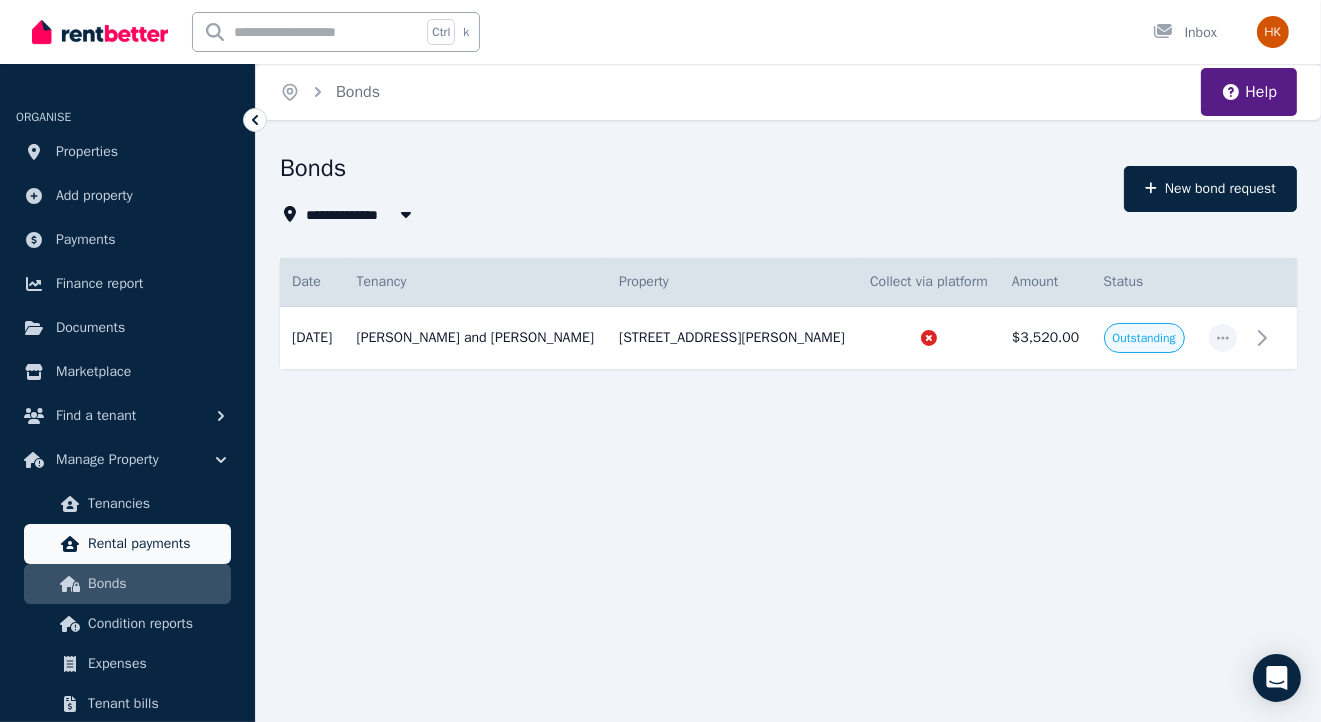 click on "Rental payments" at bounding box center [155, 544] 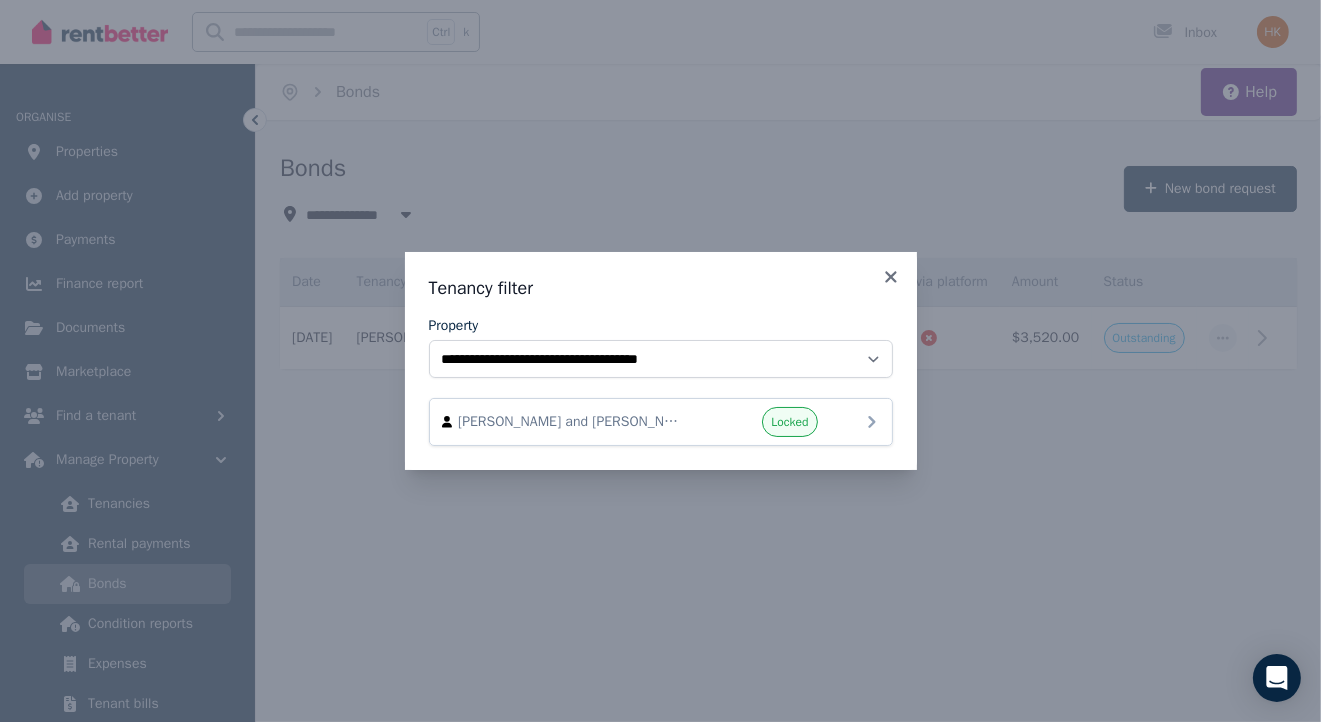 click 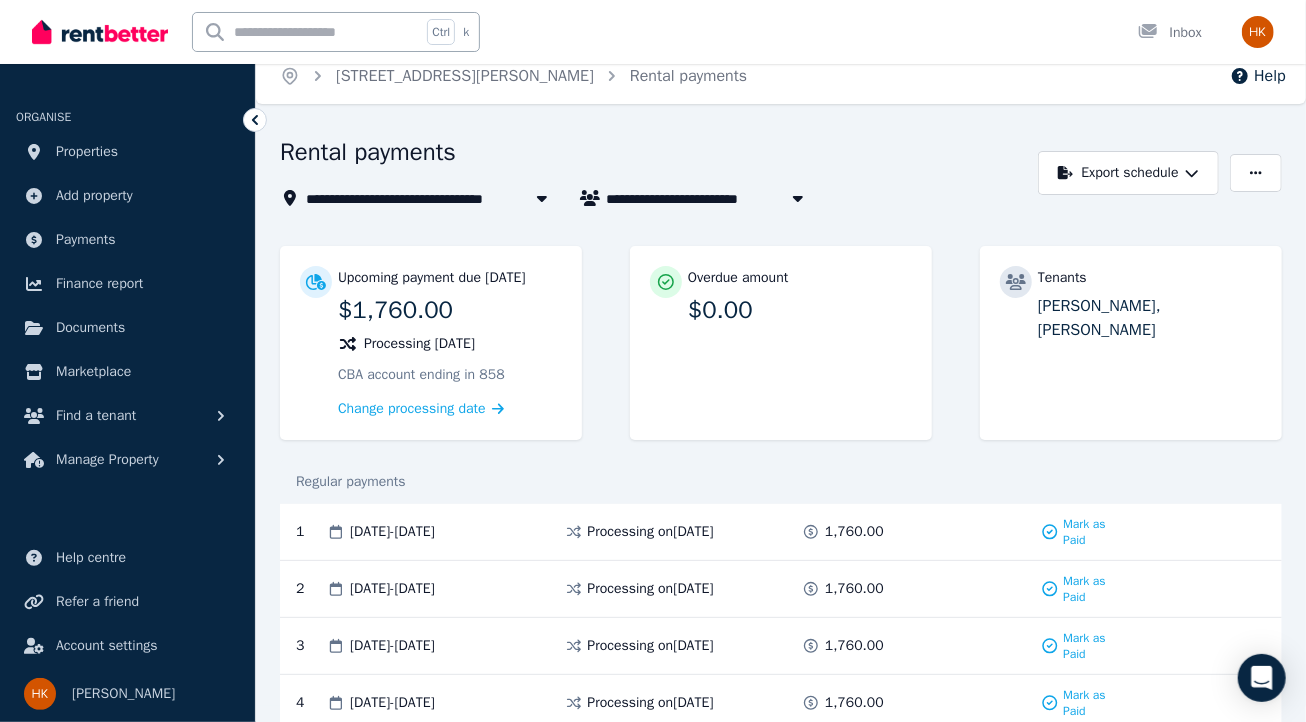 scroll, scrollTop: 17, scrollLeft: 0, axis: vertical 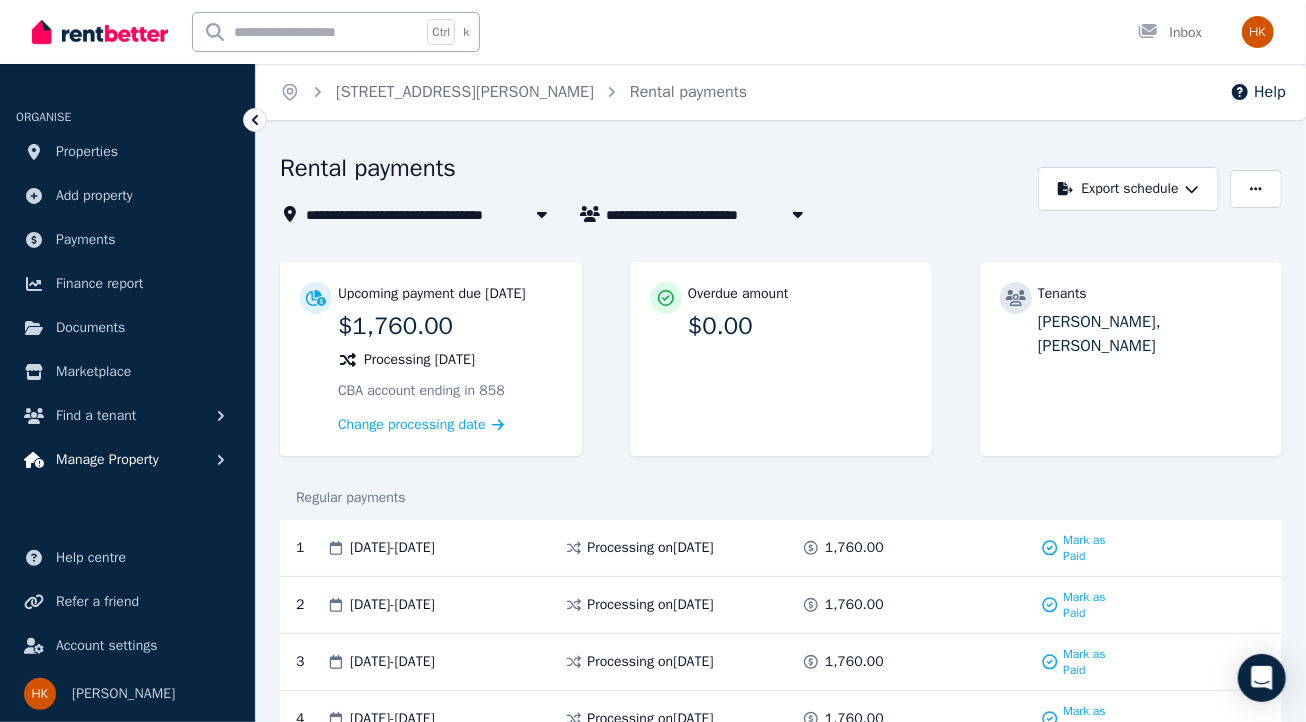 click on "Manage Property" at bounding box center (107, 460) 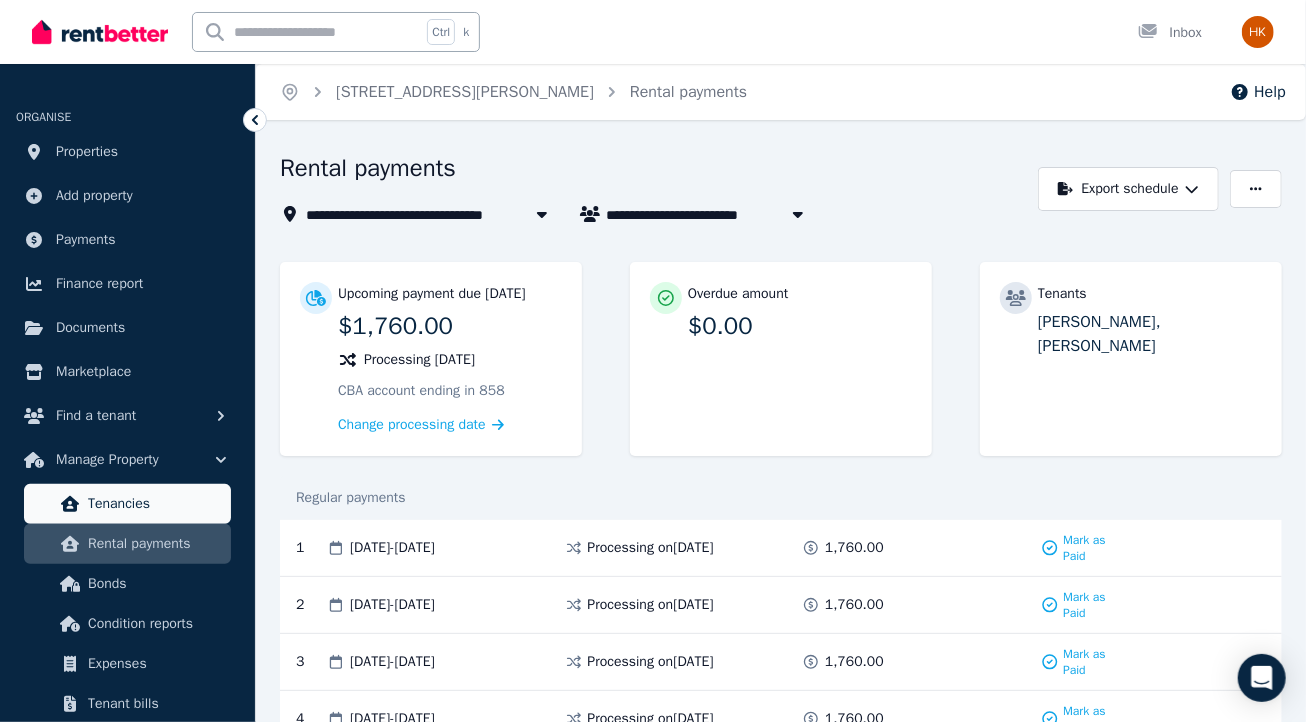 click on "Tenancies" at bounding box center (155, 504) 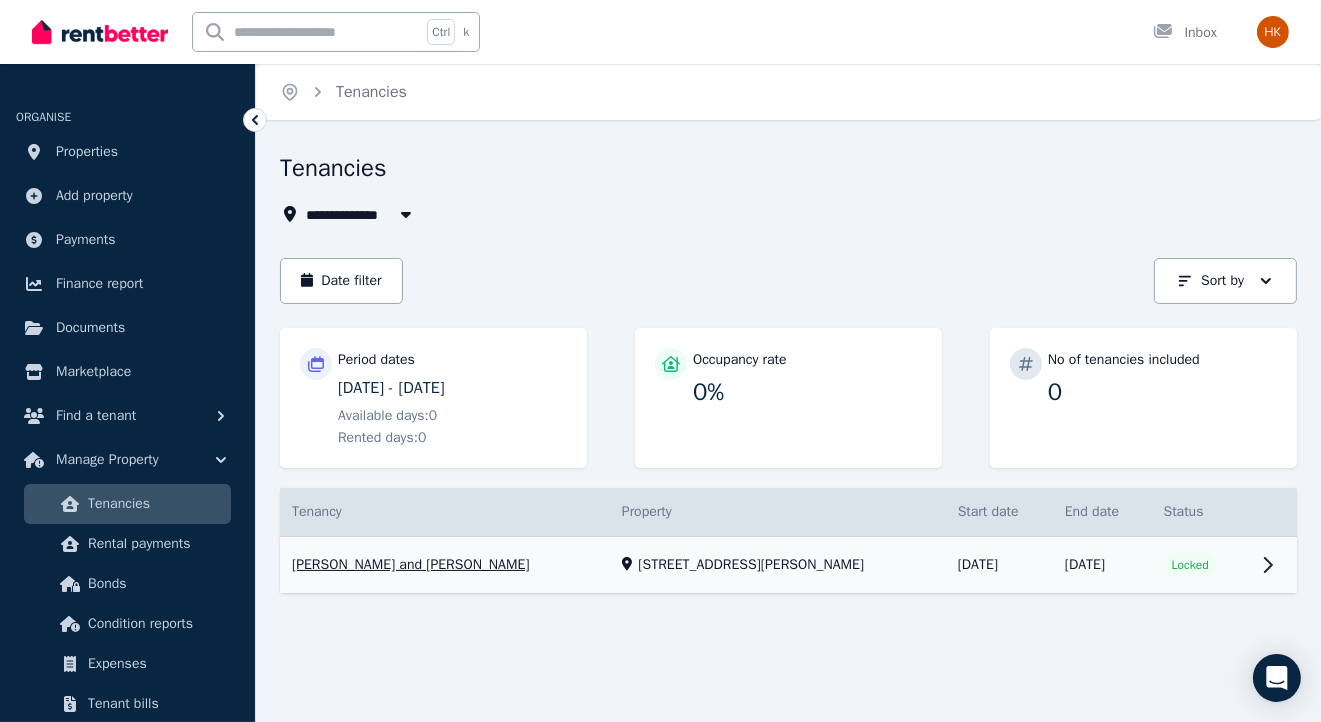 click on "View property details" at bounding box center (788, 565) 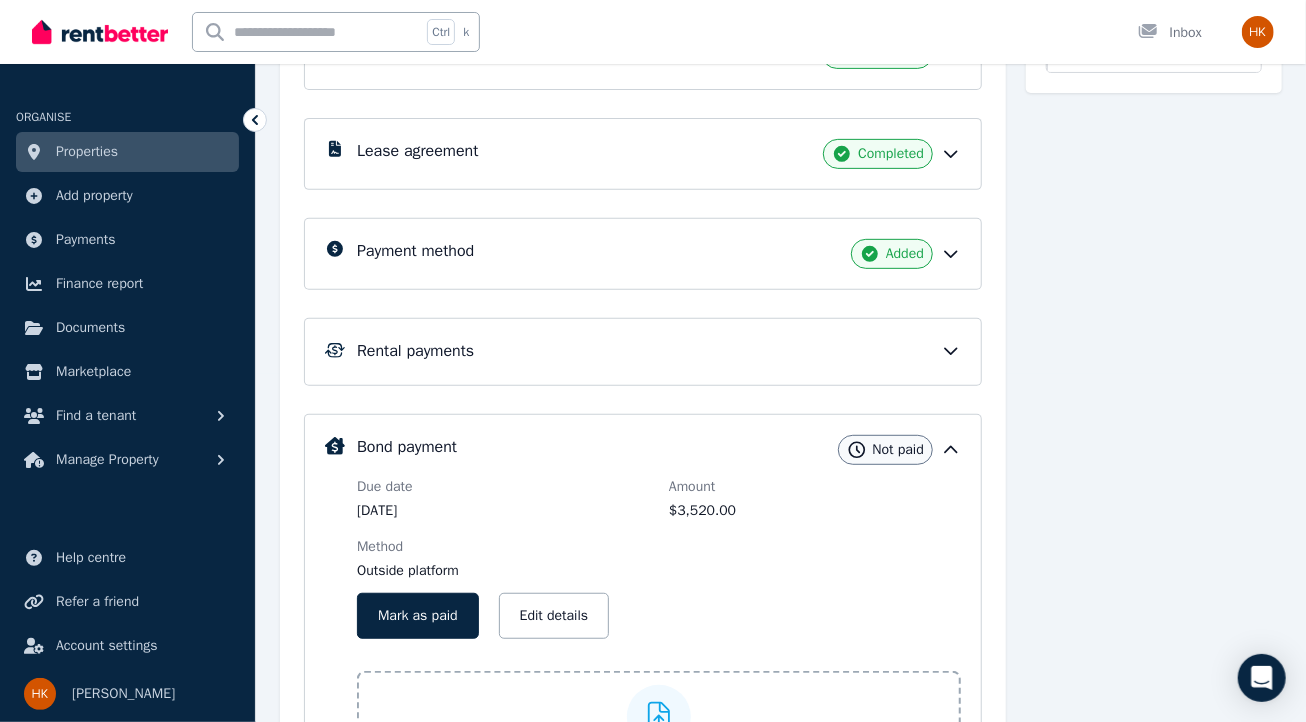 scroll, scrollTop: 377, scrollLeft: 0, axis: vertical 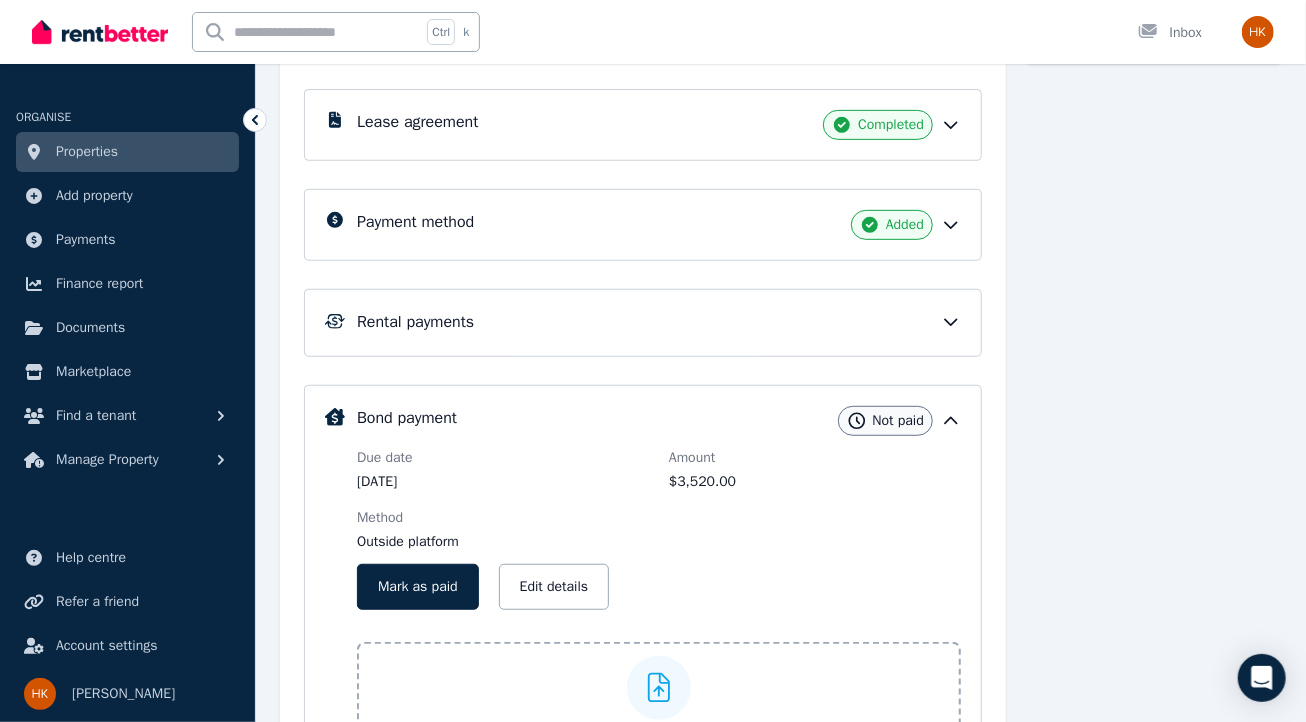 click 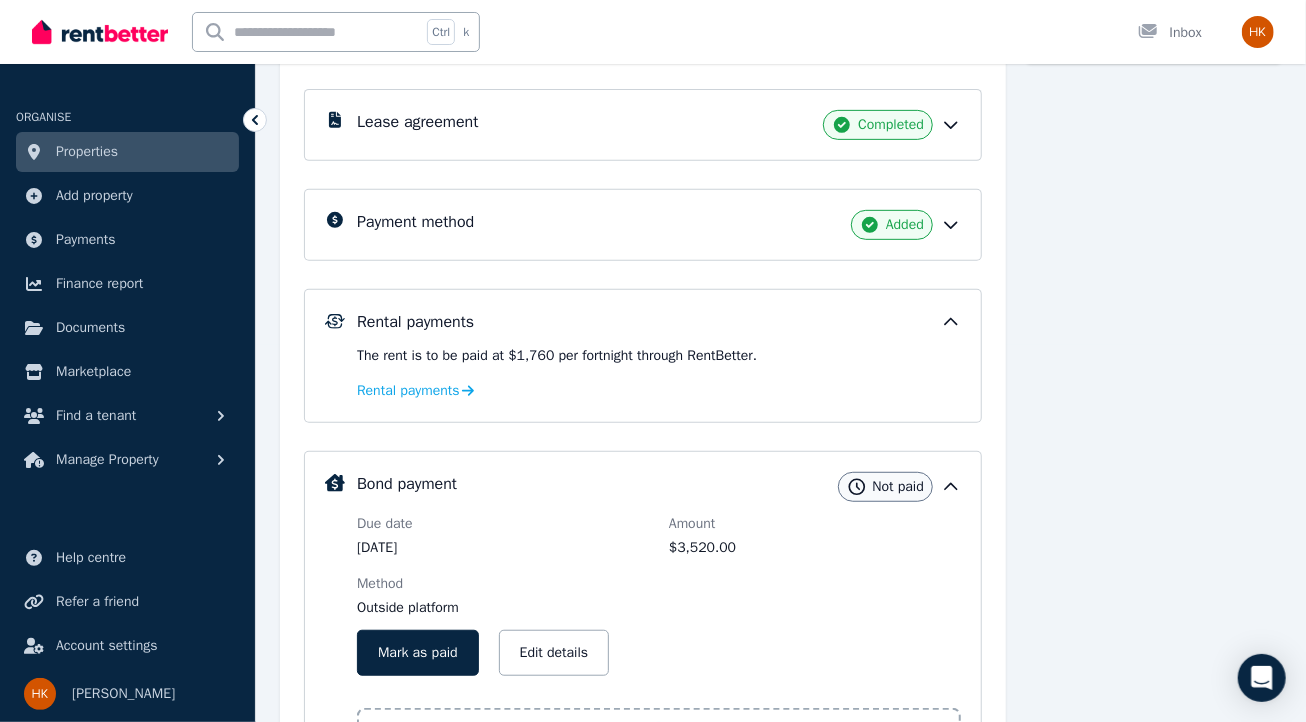 click 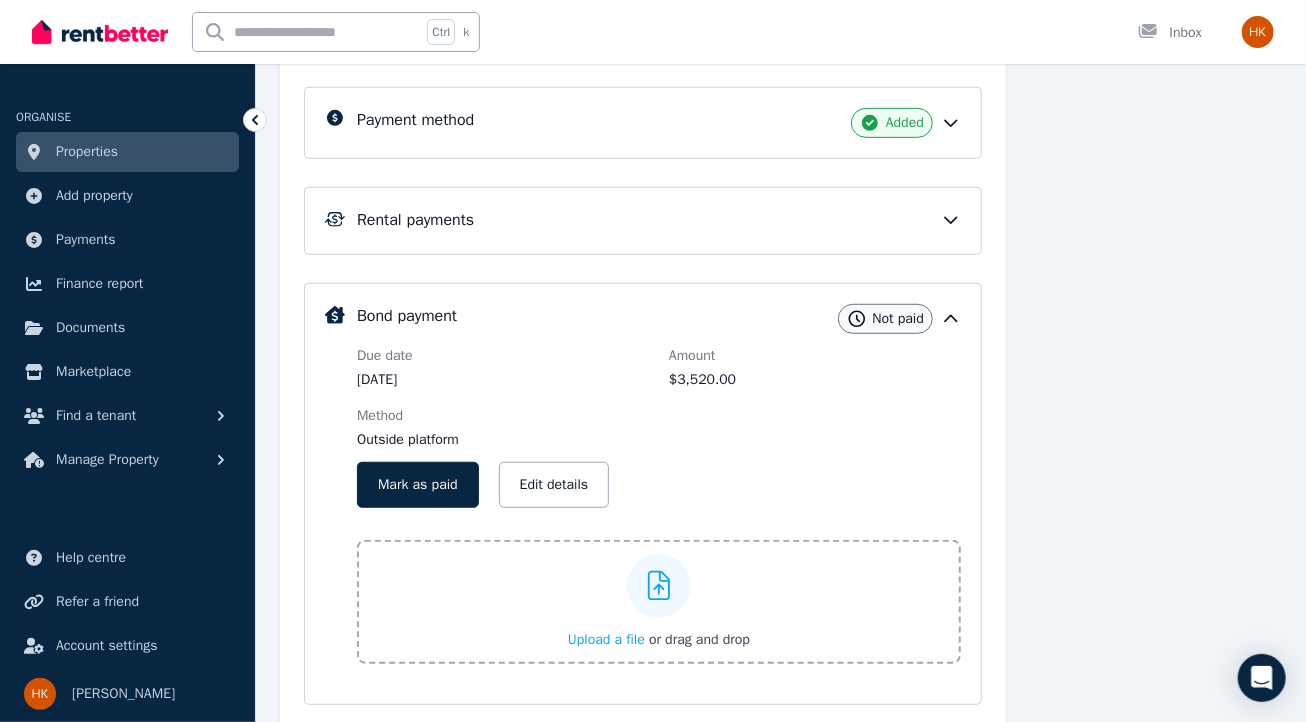 scroll, scrollTop: 543, scrollLeft: 0, axis: vertical 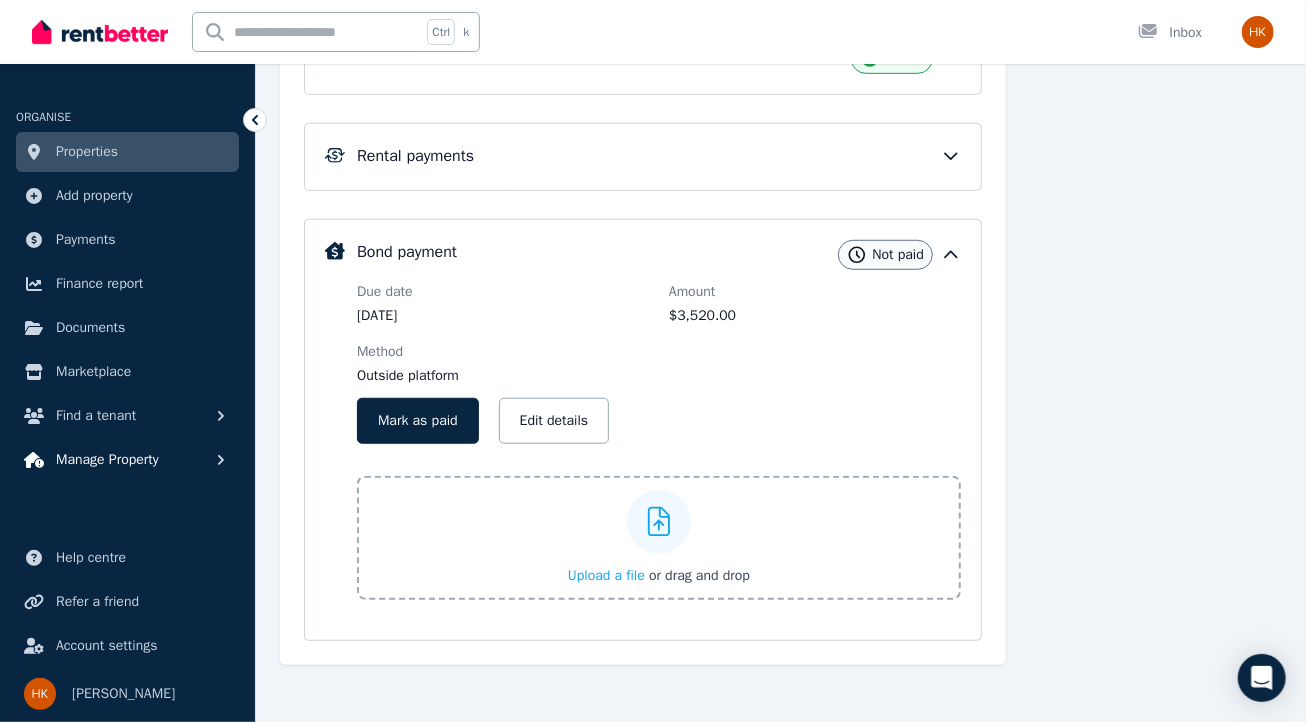 click on "Manage Property" at bounding box center [107, 460] 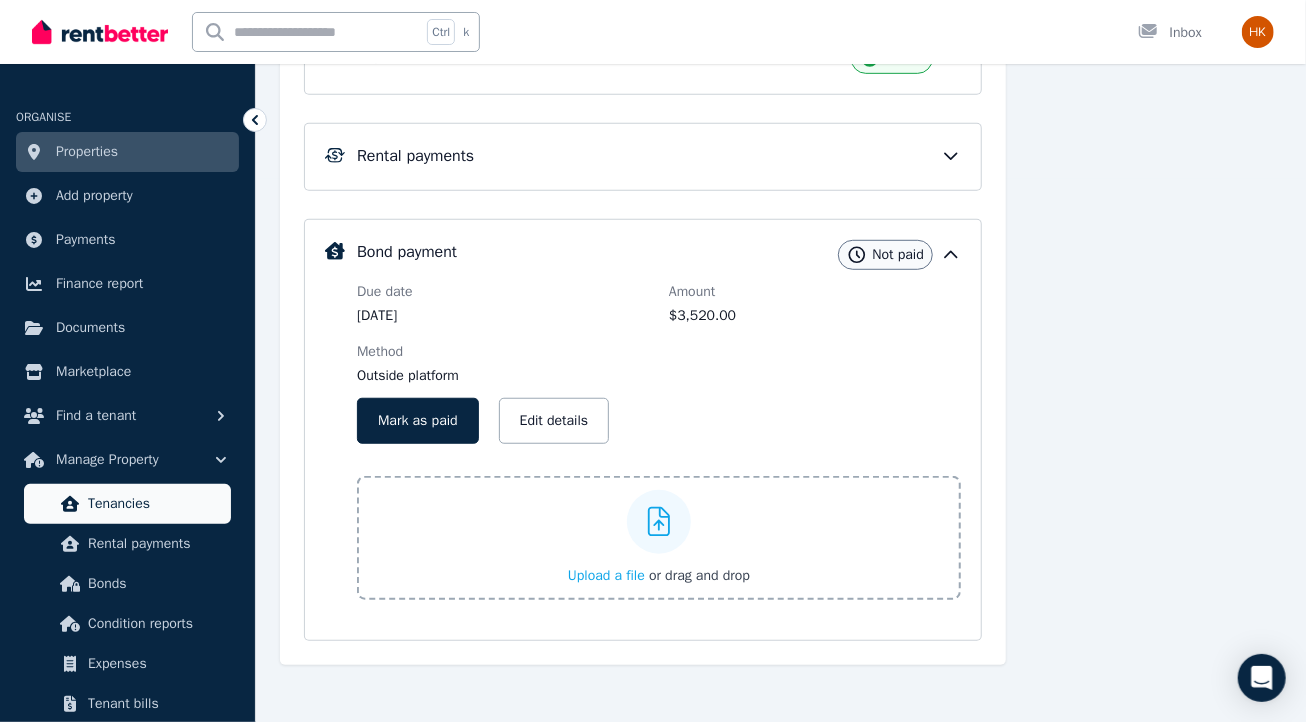 click on "Tenancies" at bounding box center (155, 504) 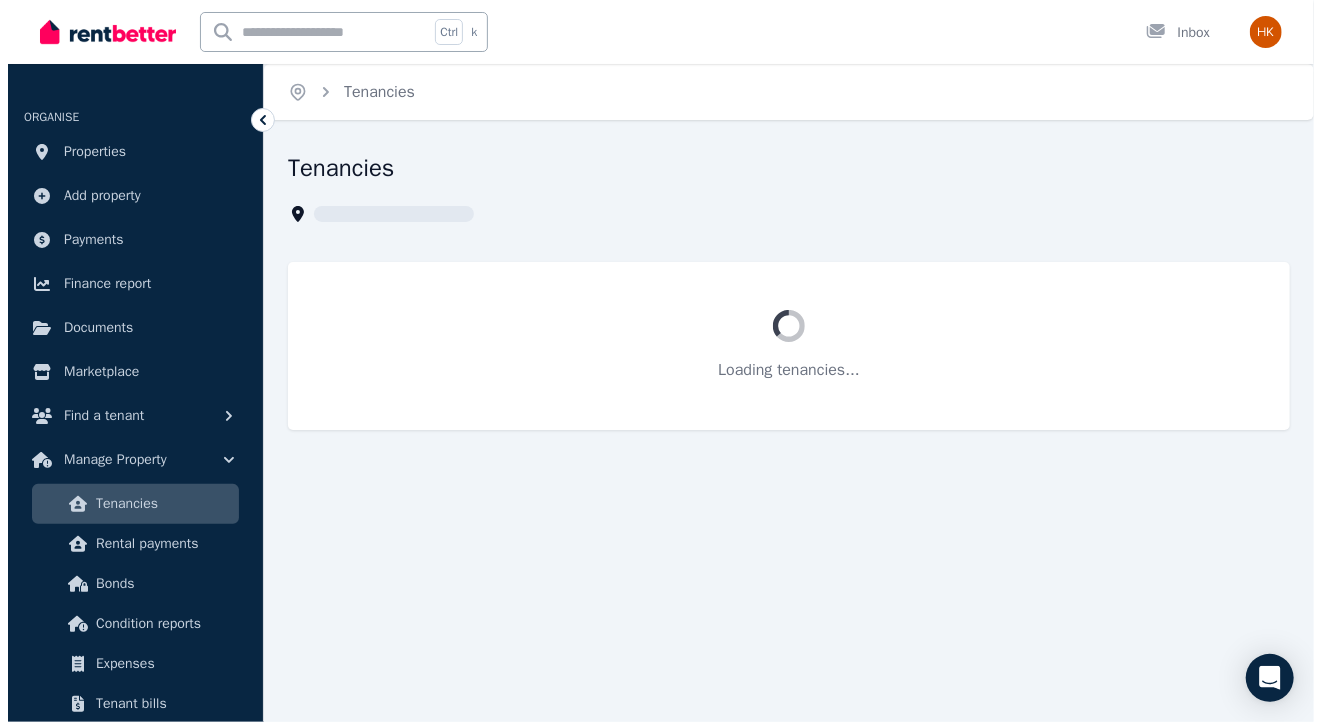 scroll, scrollTop: 0, scrollLeft: 0, axis: both 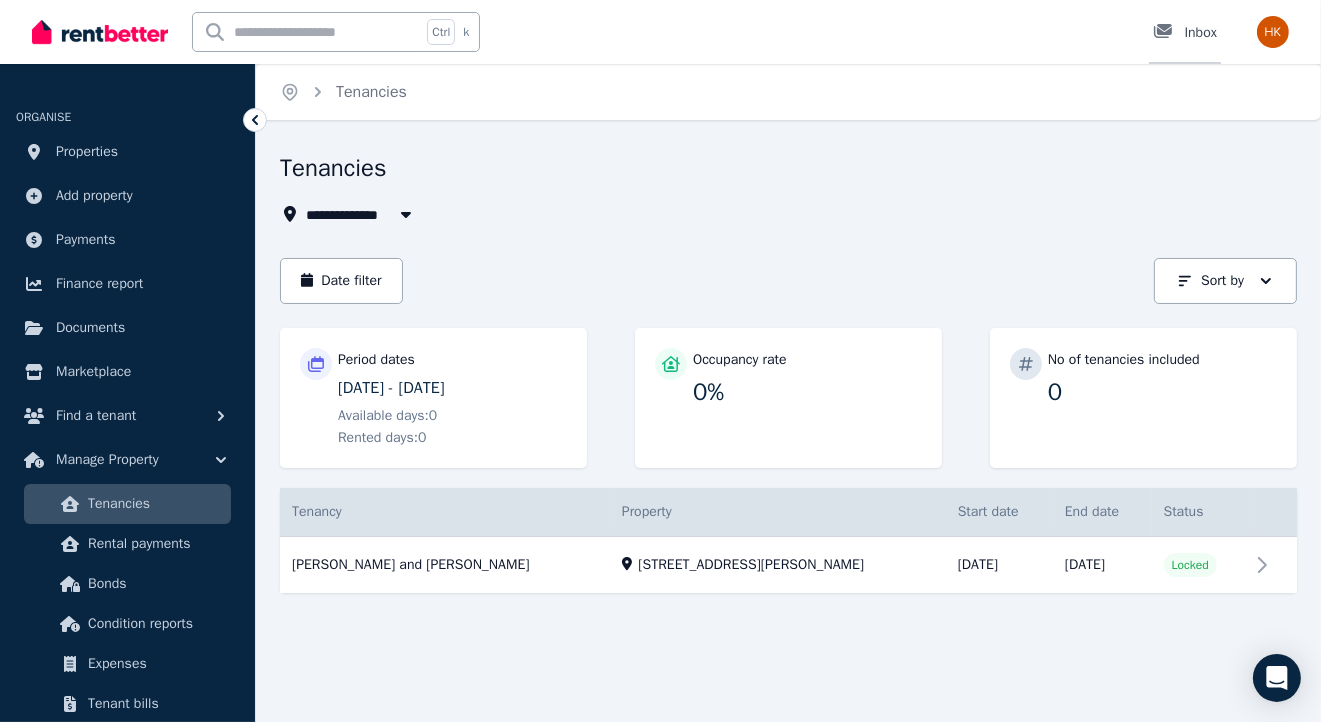 click on "Inbox" at bounding box center [1185, 33] 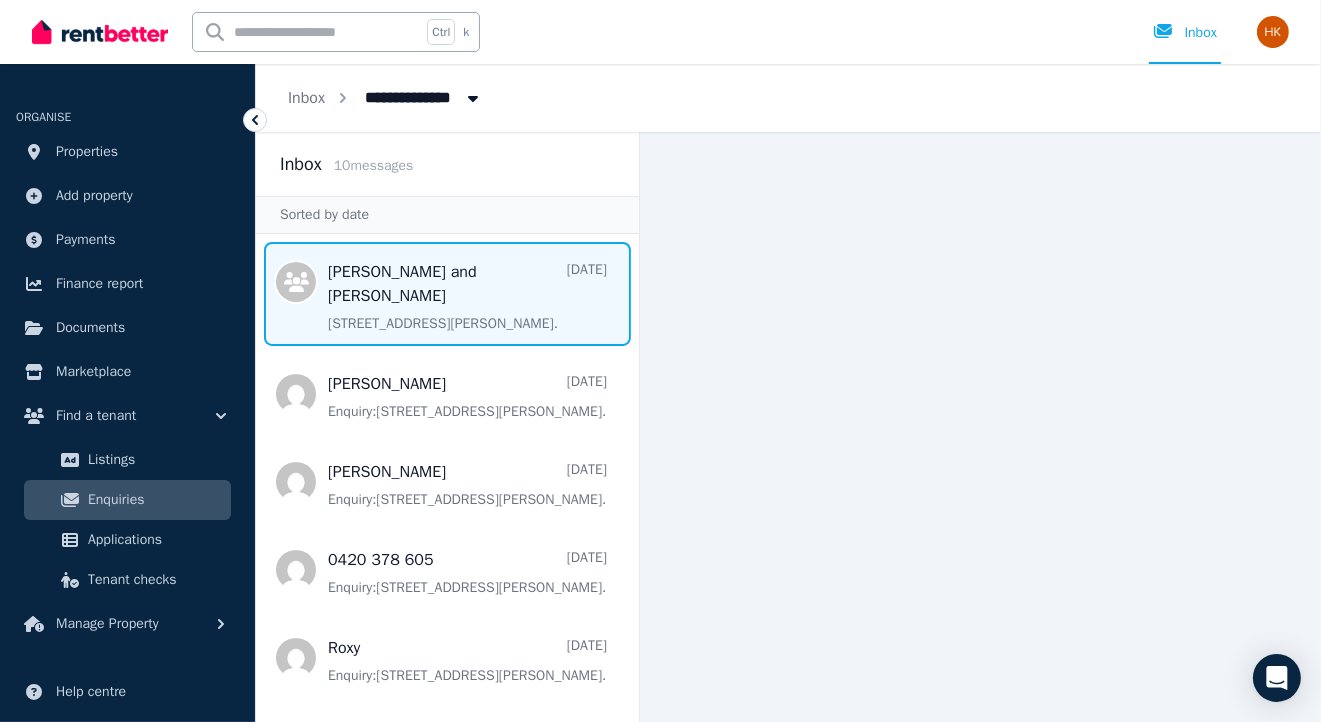 click at bounding box center [447, 294] 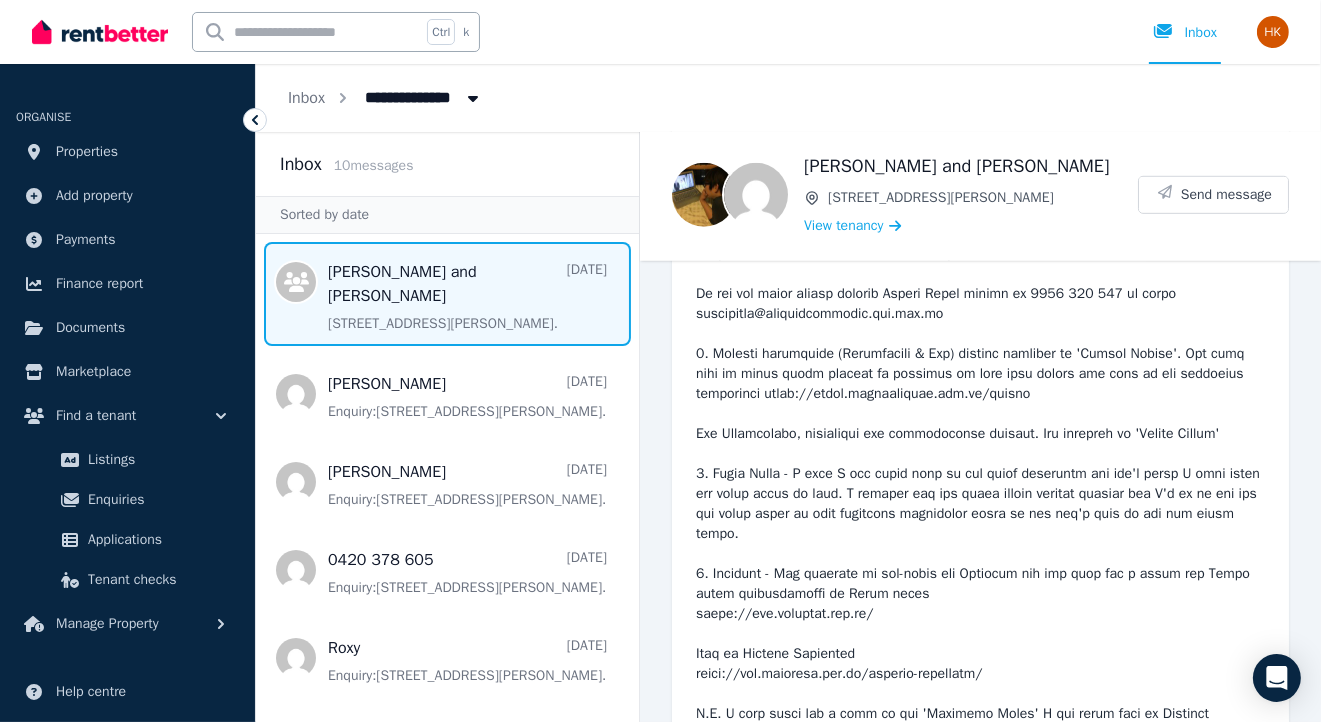 scroll, scrollTop: 1634, scrollLeft: 0, axis: vertical 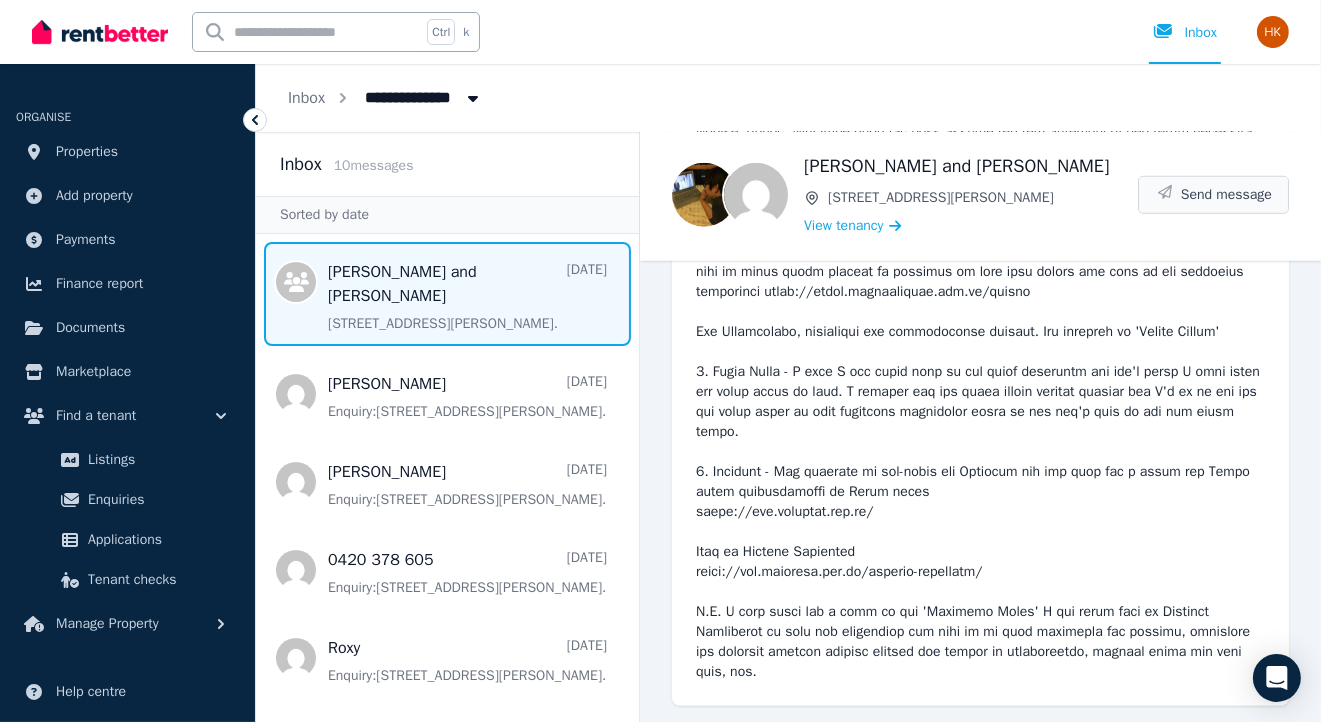 click on "Send message" at bounding box center (1226, 195) 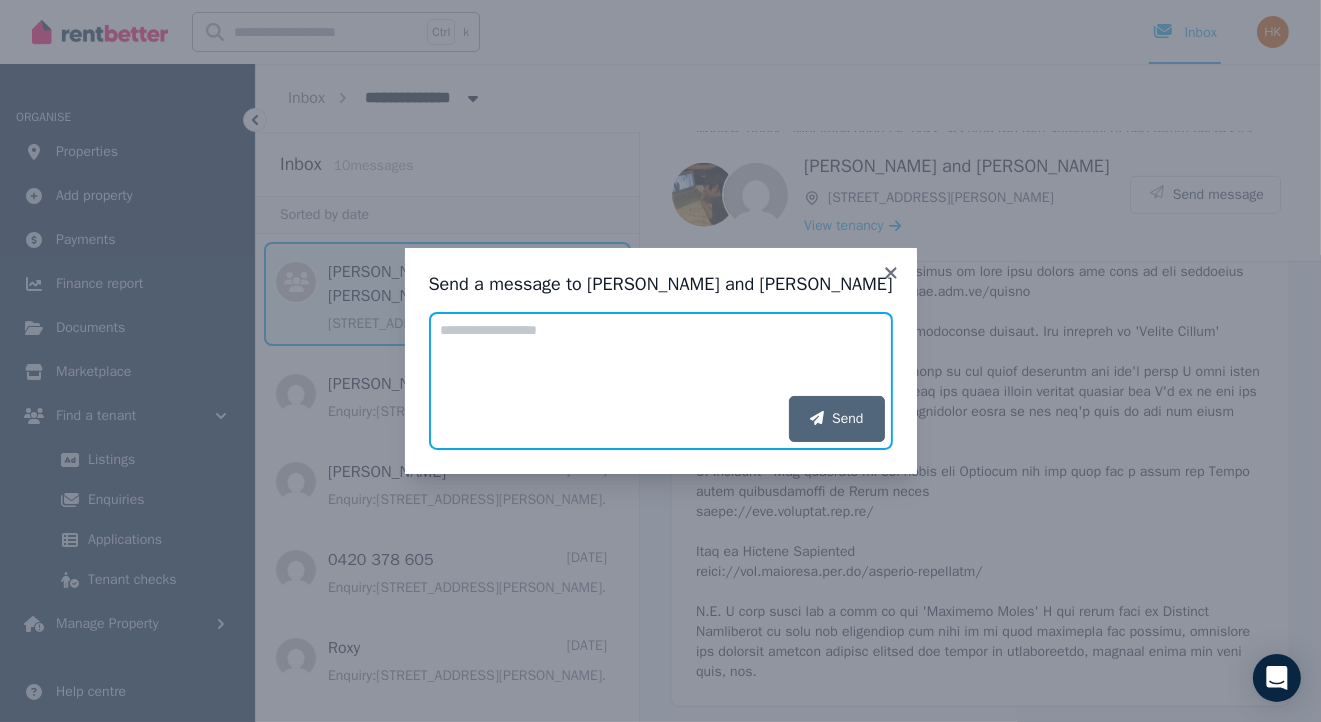 click on "Add your message" at bounding box center (661, 354) 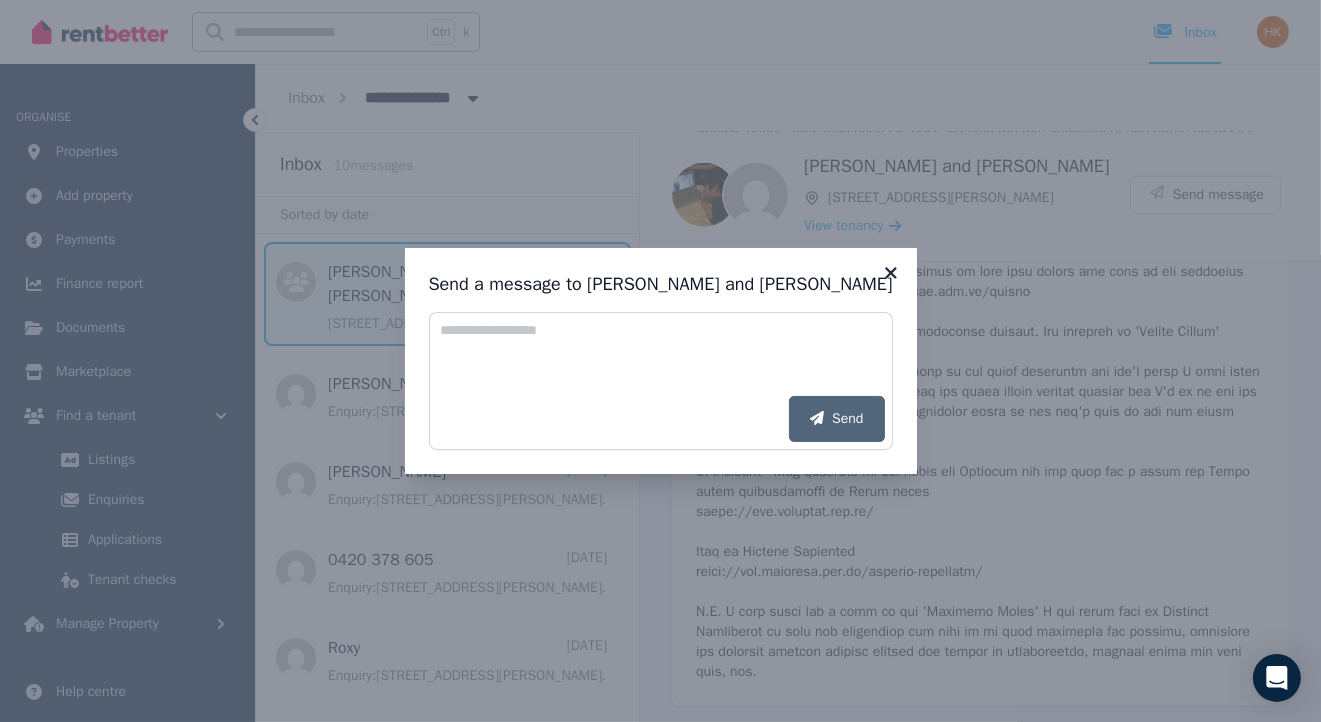 click 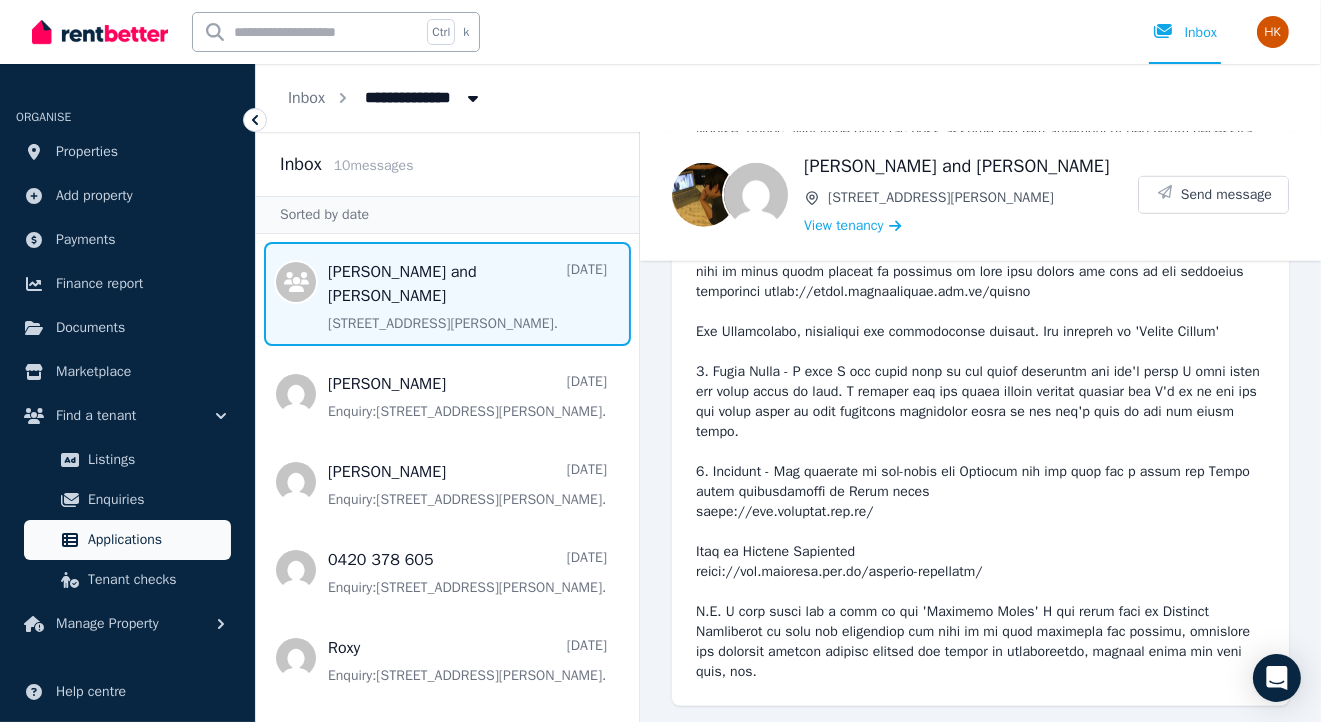 click on "Applications" at bounding box center (155, 540) 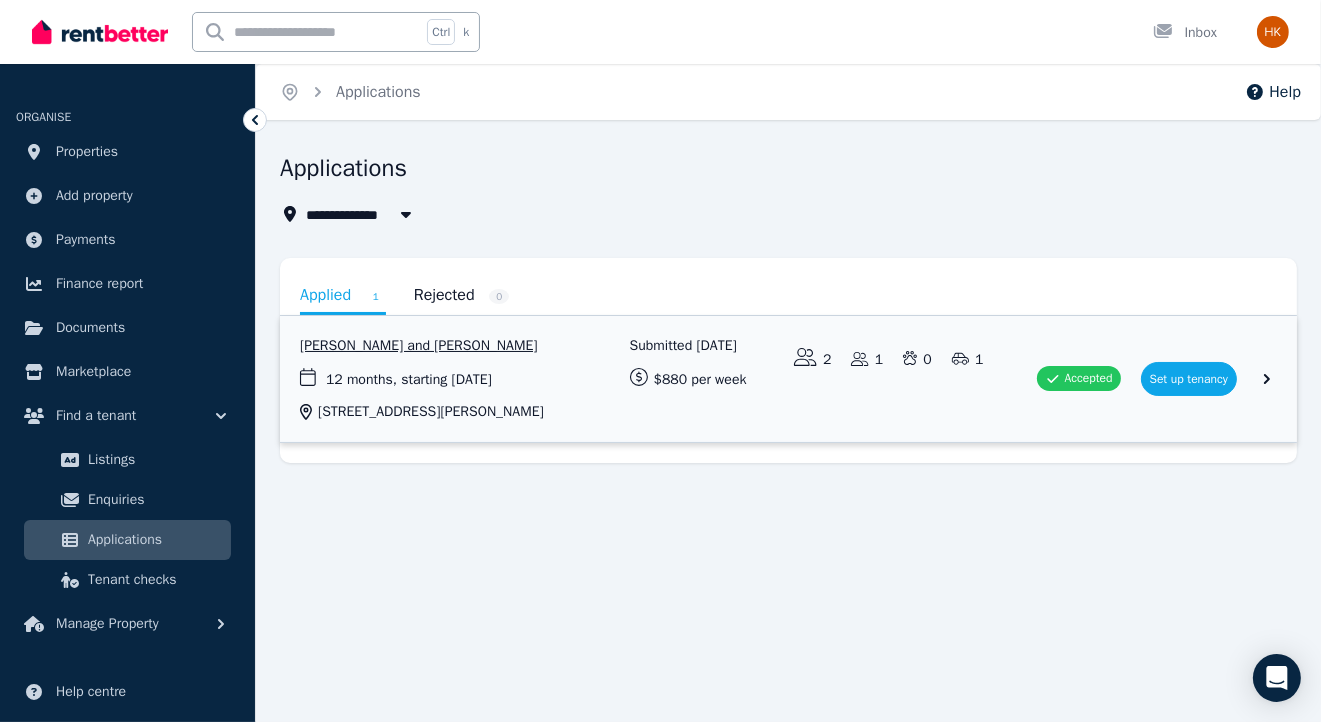 click at bounding box center (788, 379) 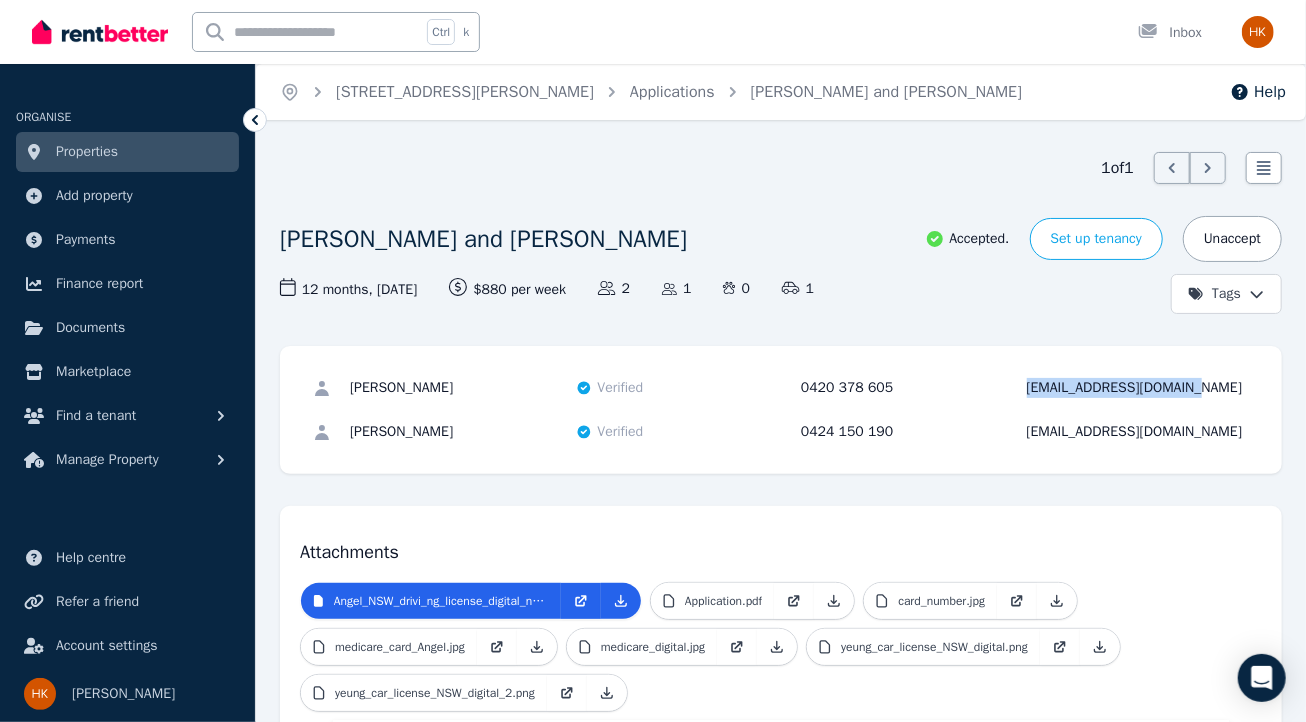 drag, startPoint x: 1192, startPoint y: 390, endPoint x: 1023, endPoint y: 397, distance: 169.14491 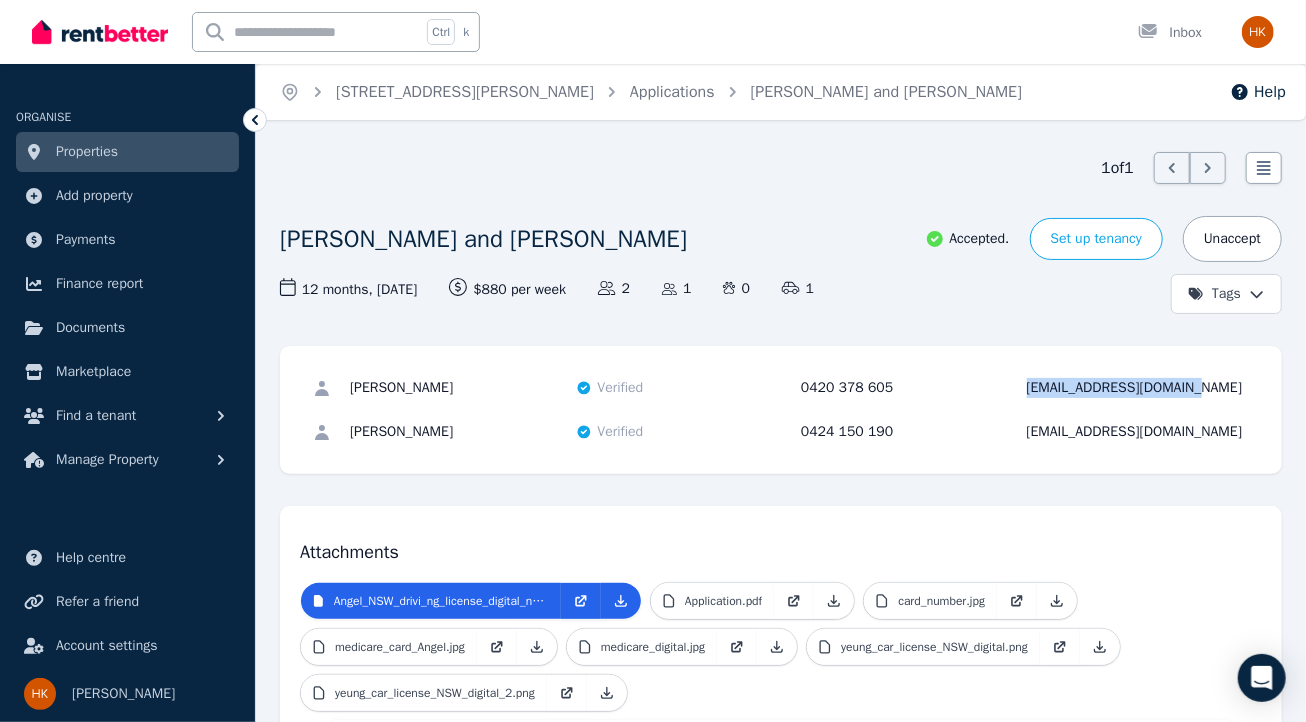 click on "[PERSON_NAME]   Verified 0420 378 605 [EMAIL_ADDRESS][DOMAIN_NAME]" at bounding box center [781, 388] 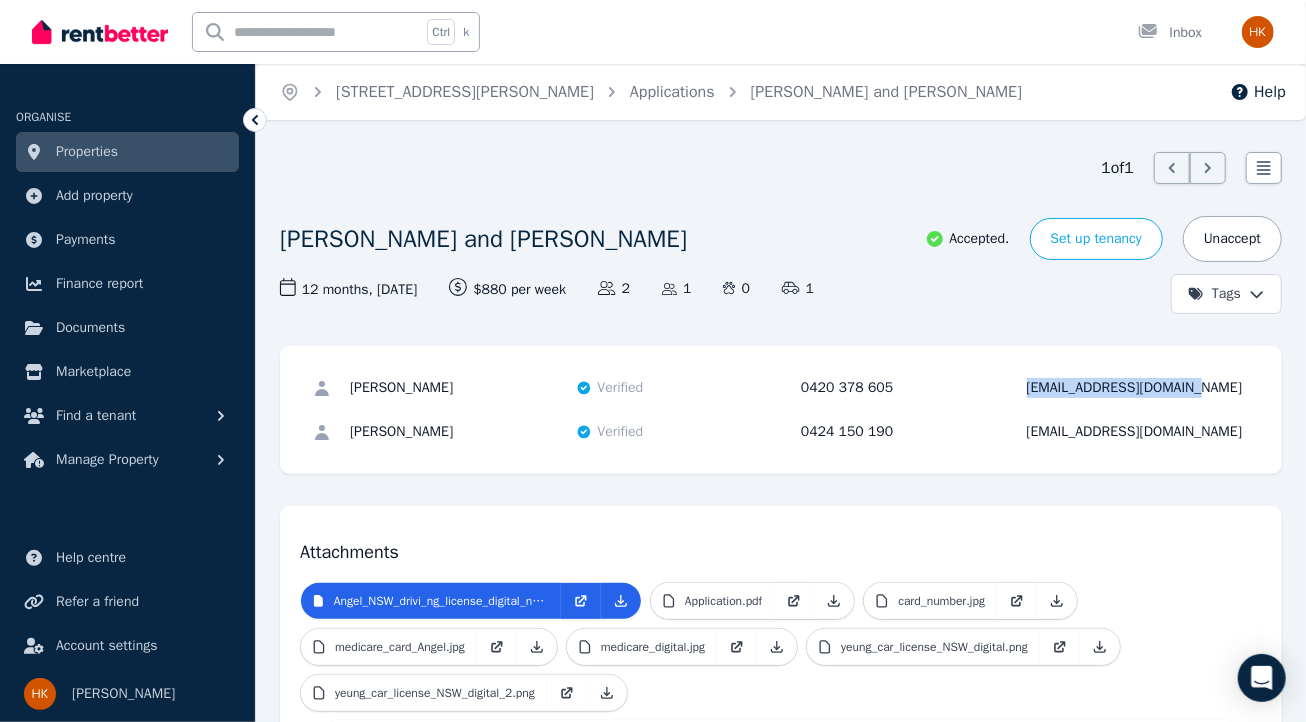 copy on "[EMAIL_ADDRESS][DOMAIN_NAME]" 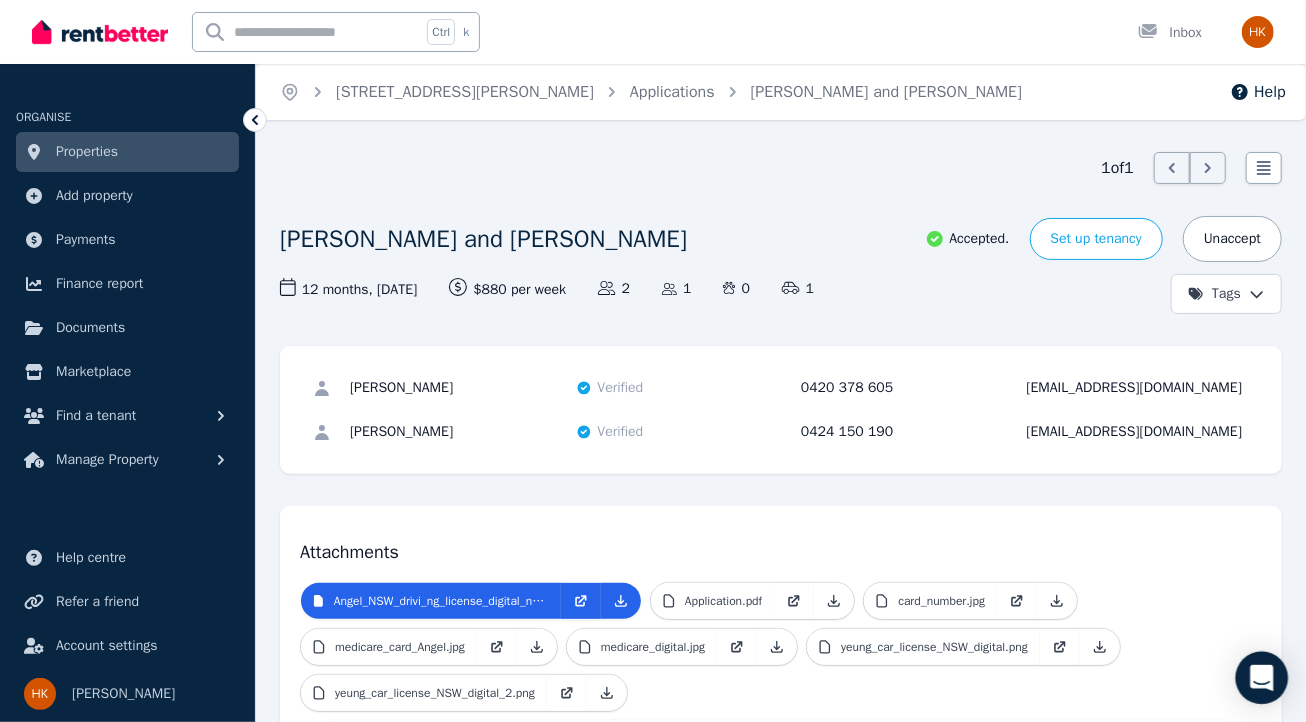 click 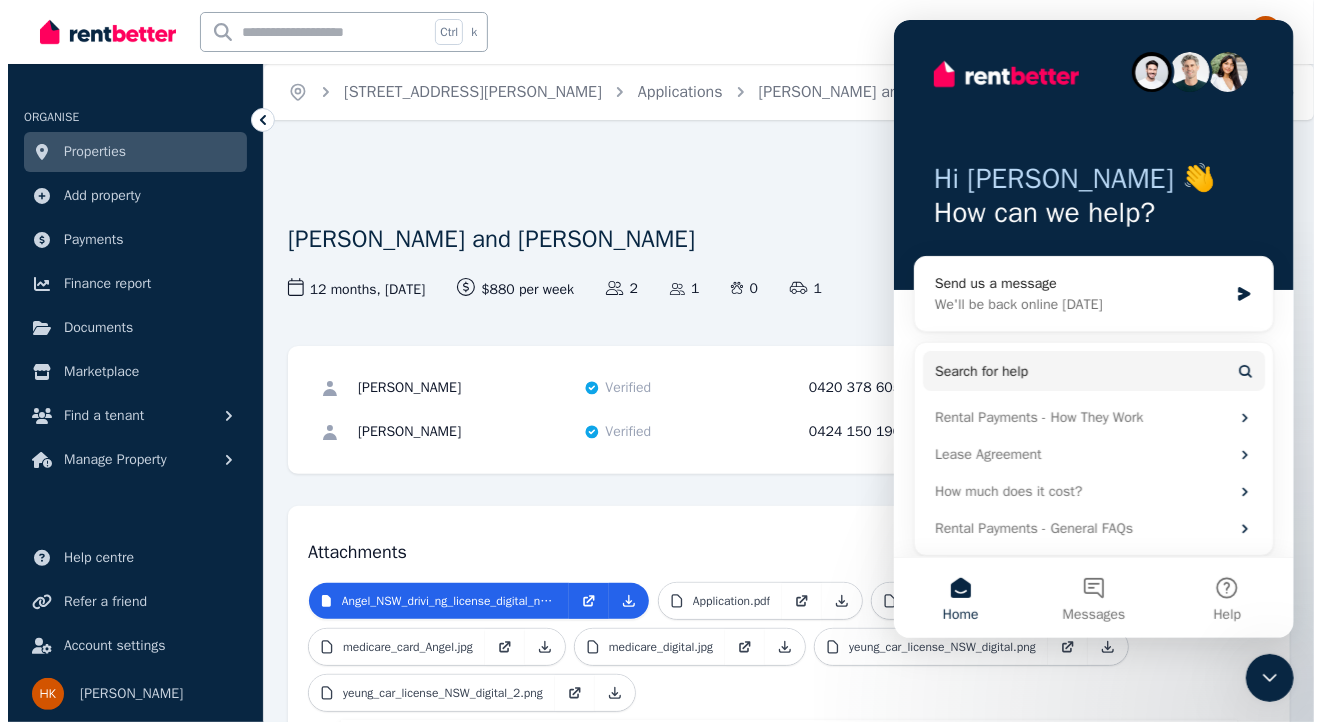 scroll, scrollTop: 0, scrollLeft: 0, axis: both 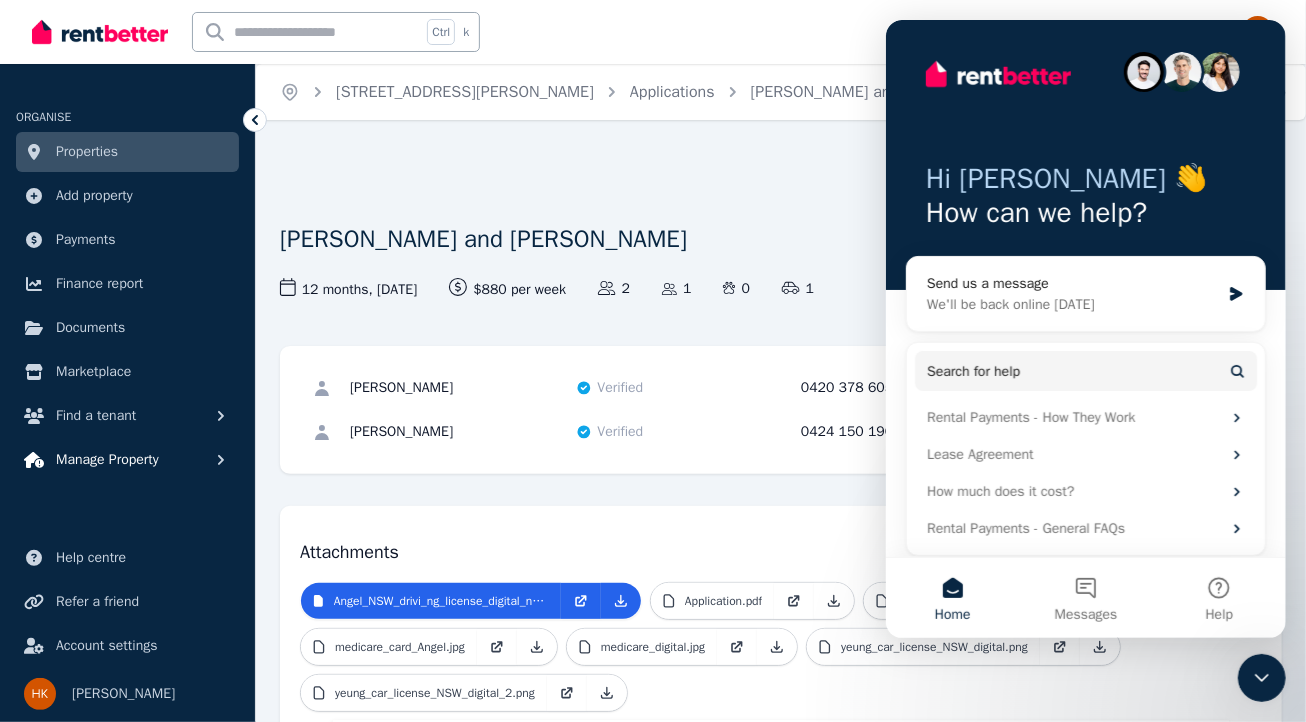 click on "Manage Property" at bounding box center [107, 460] 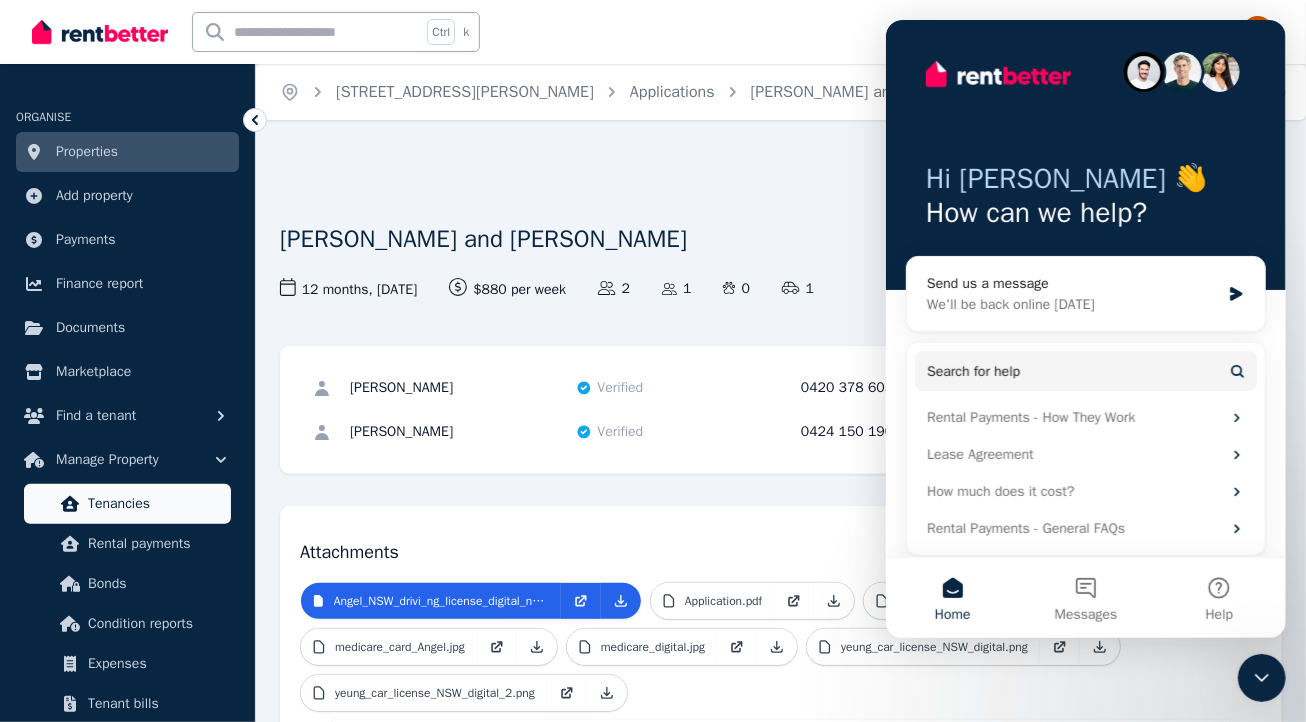 click on "Tenancies" at bounding box center (155, 504) 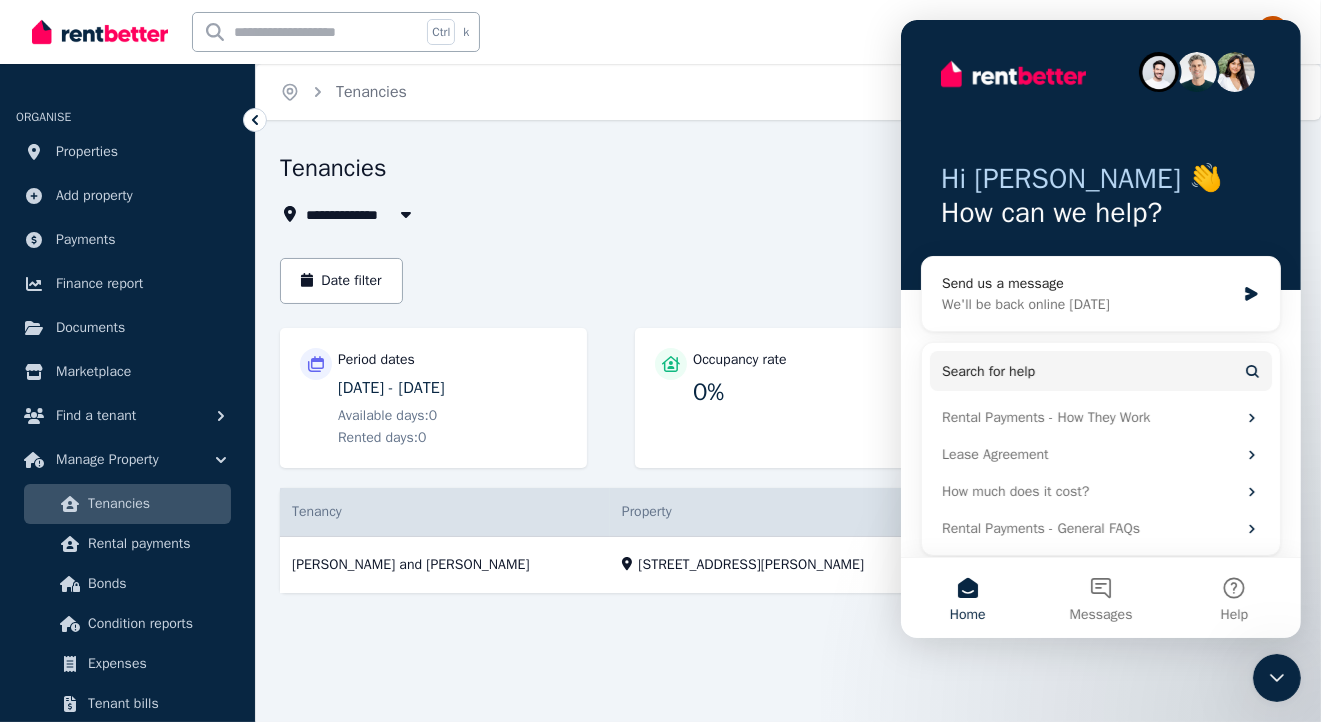 click 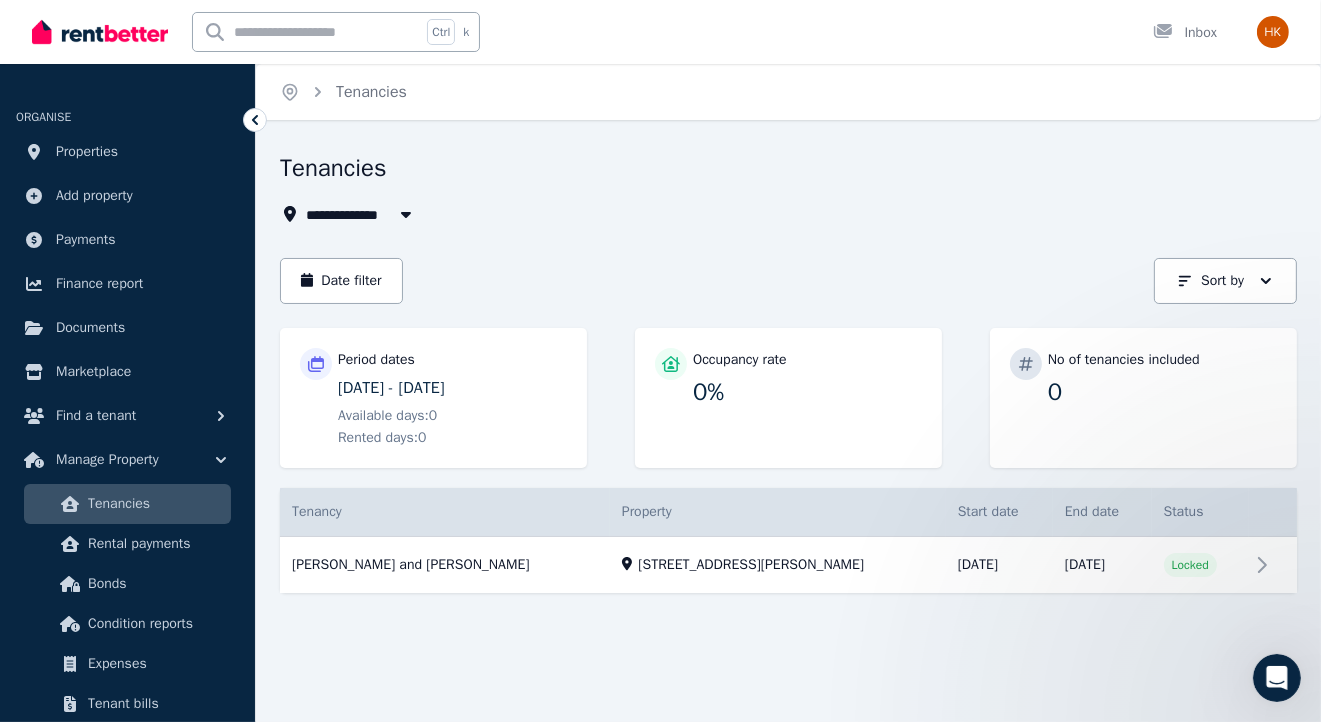 scroll, scrollTop: 0, scrollLeft: 0, axis: both 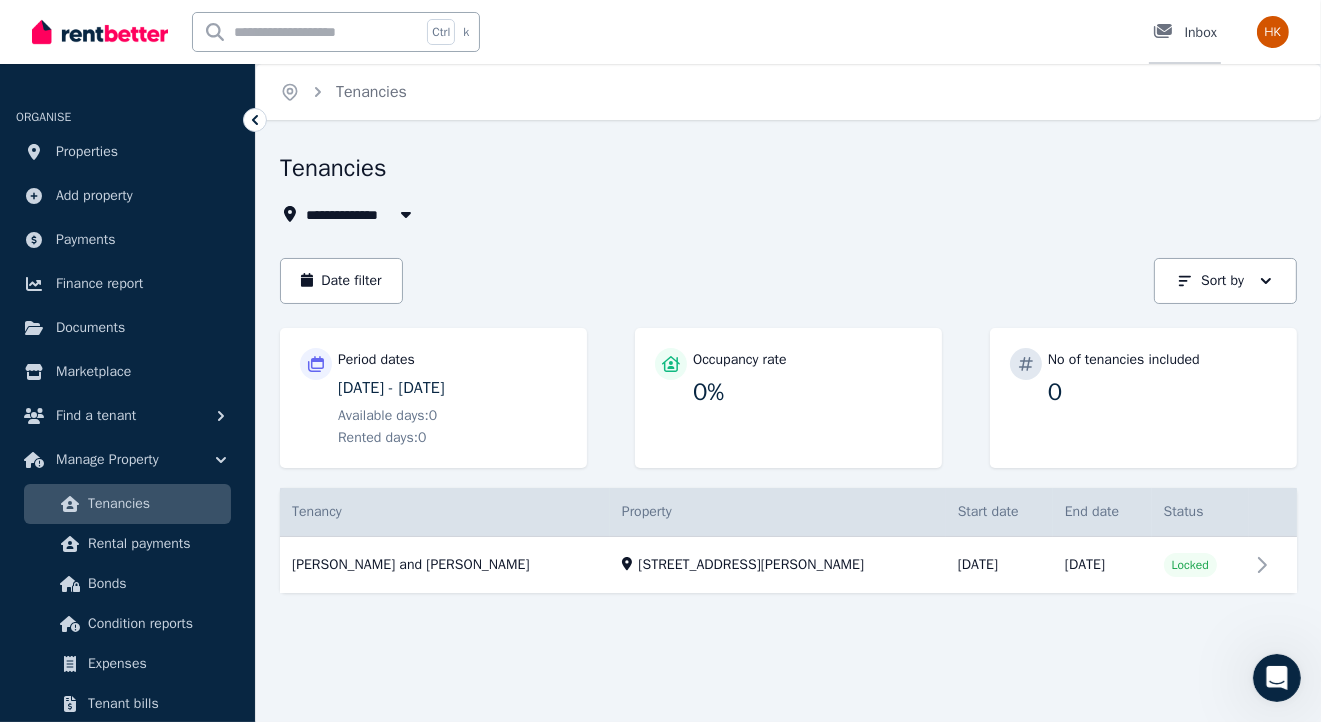 click on "Inbox" at bounding box center (1185, 33) 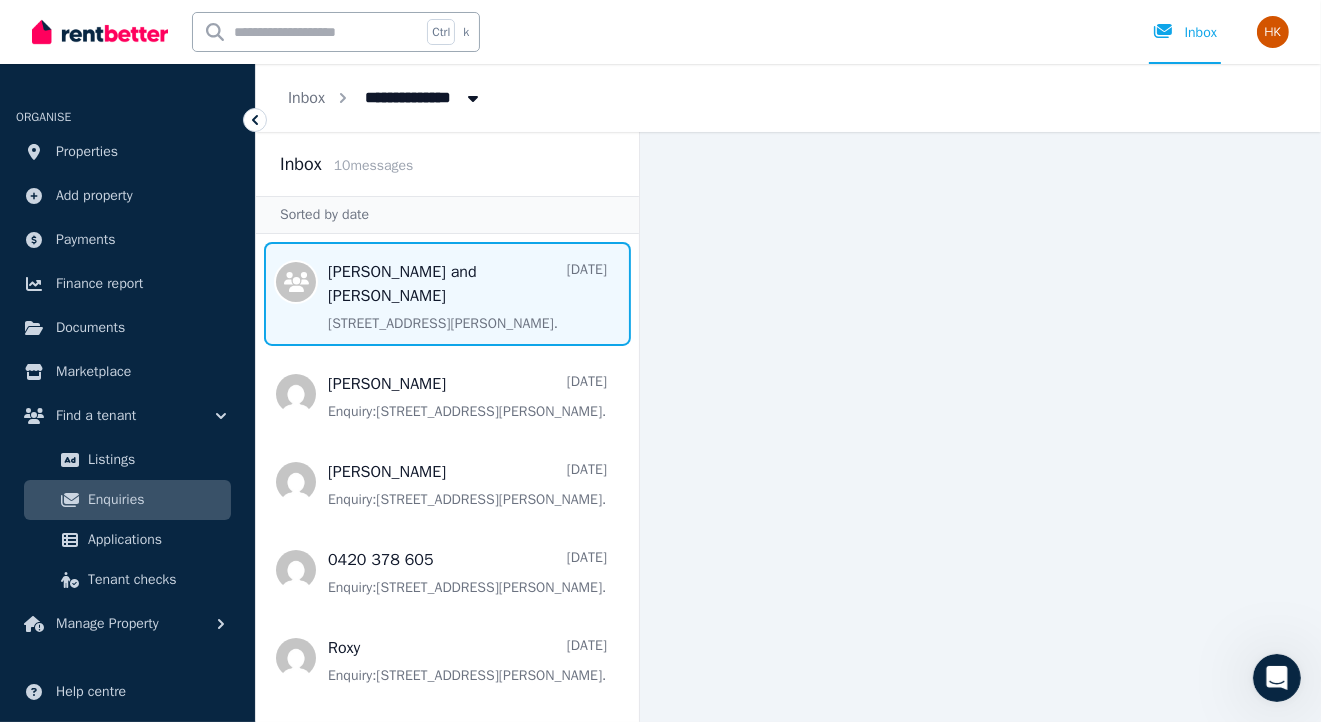 click at bounding box center [447, 294] 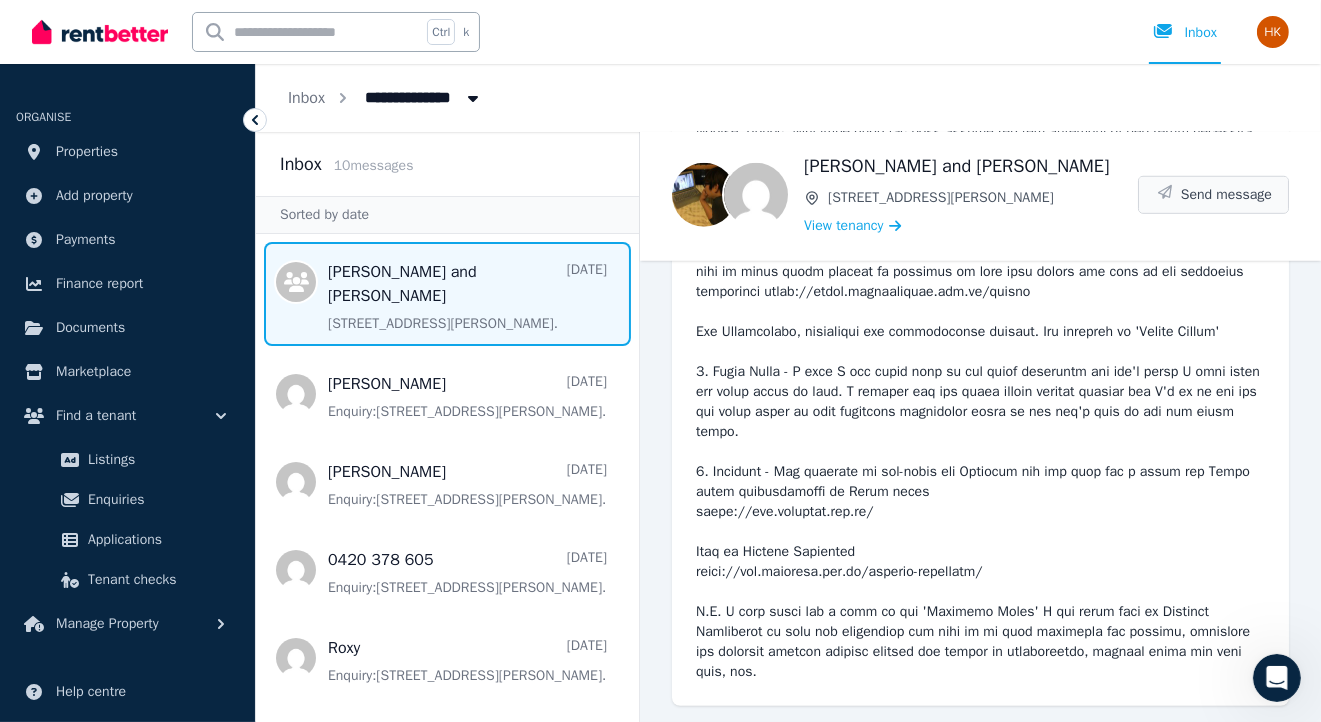 scroll, scrollTop: 1634, scrollLeft: 0, axis: vertical 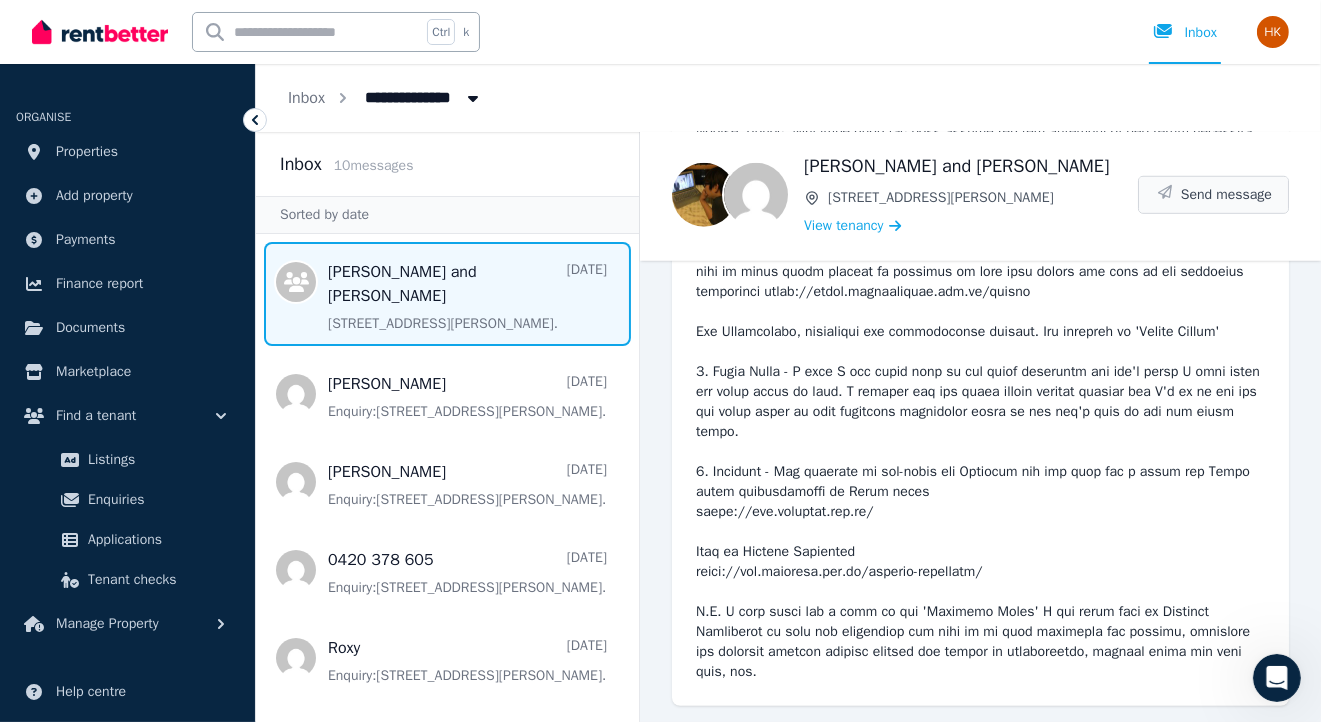 click on "Send message" at bounding box center (1226, 195) 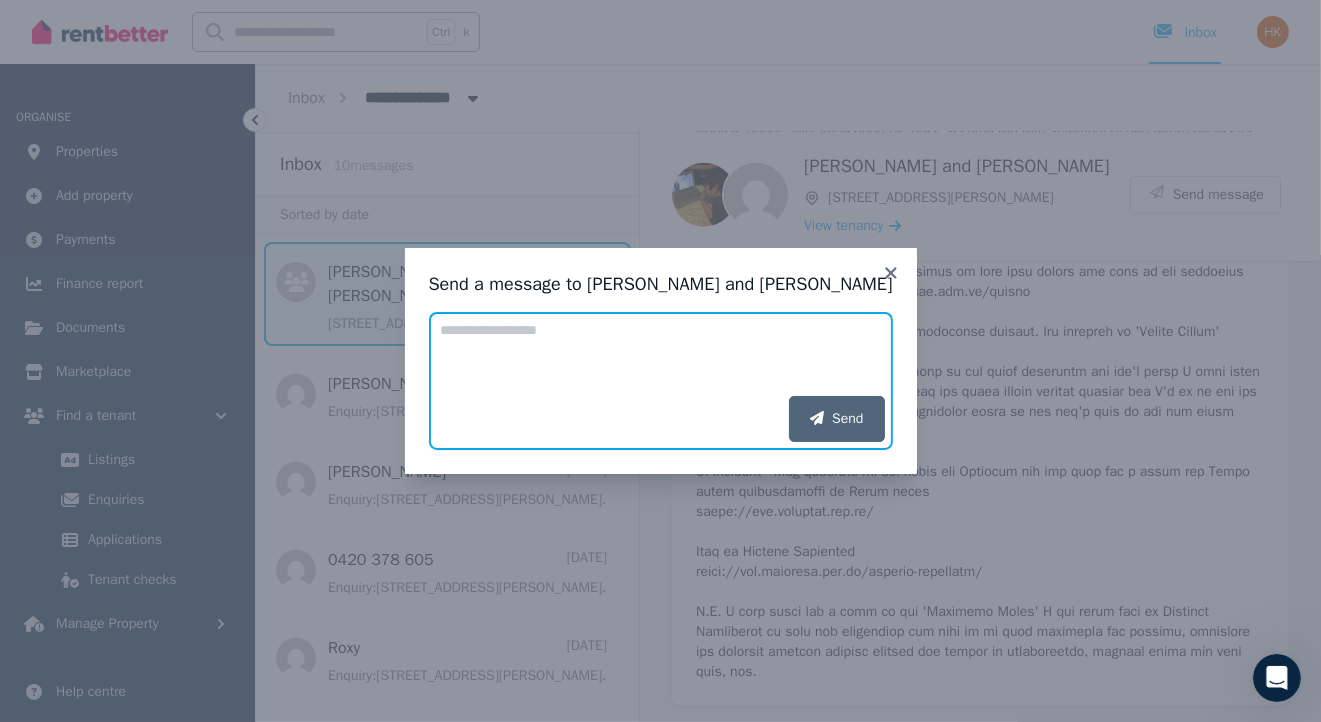 click on "Add your message" at bounding box center [661, 354] 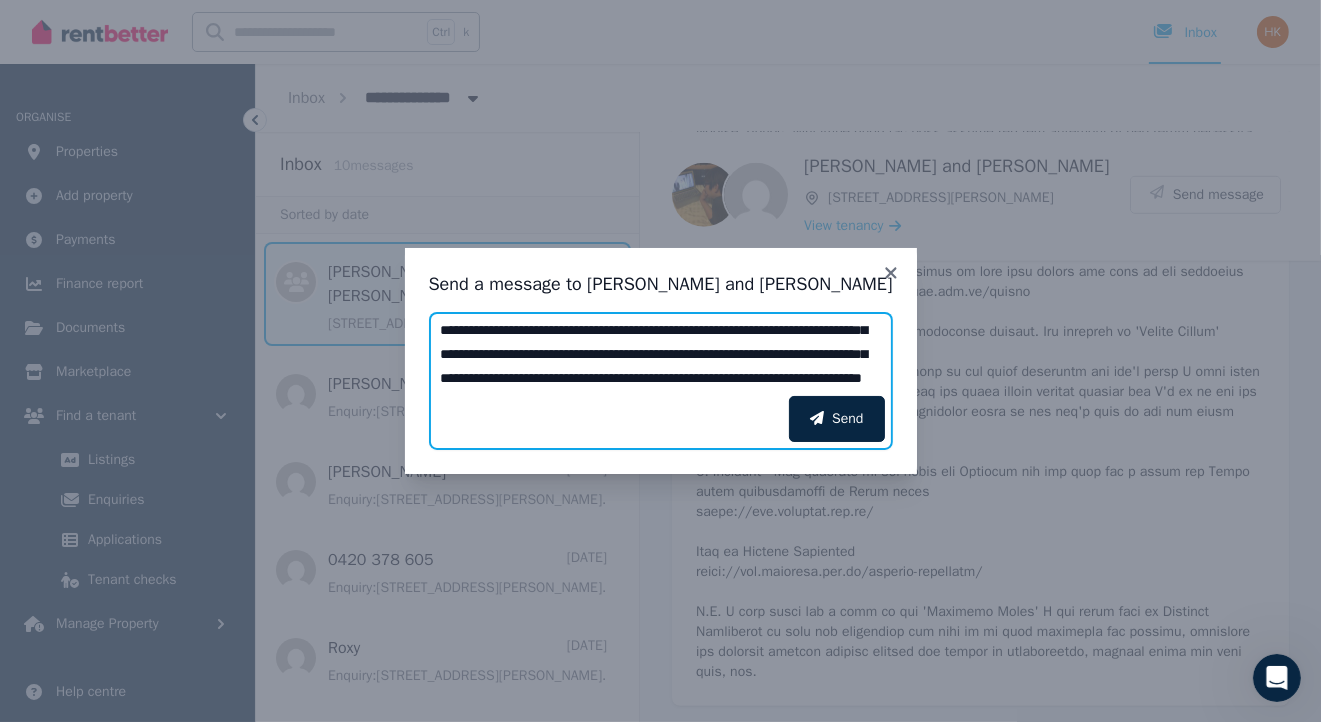 scroll, scrollTop: 63, scrollLeft: 0, axis: vertical 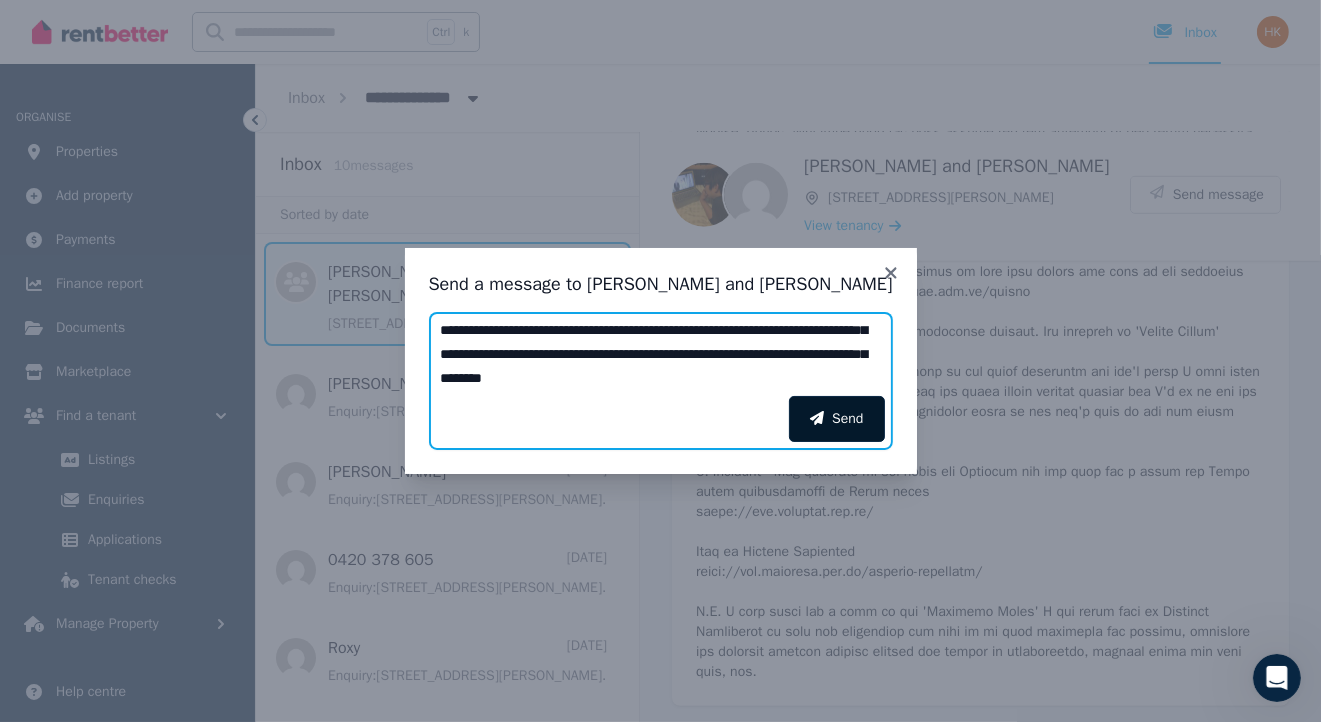 type on "**********" 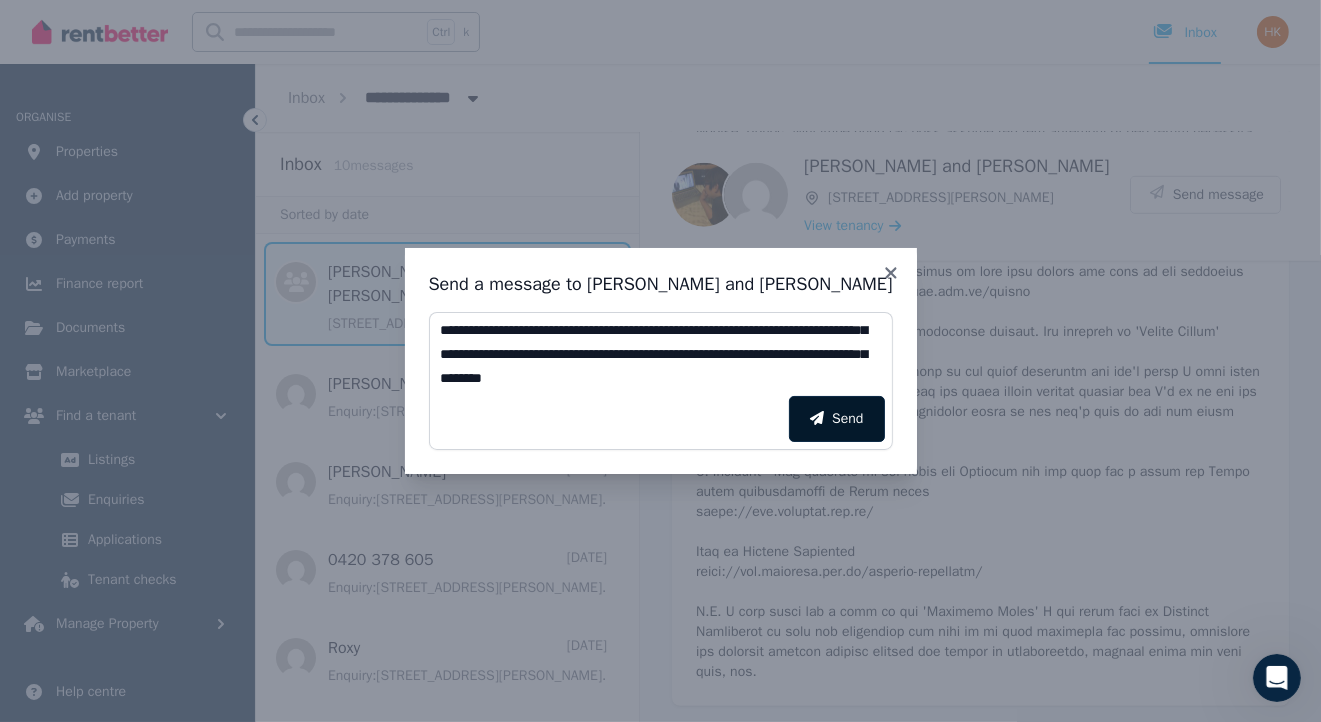 click on "Send" at bounding box center [836, 419] 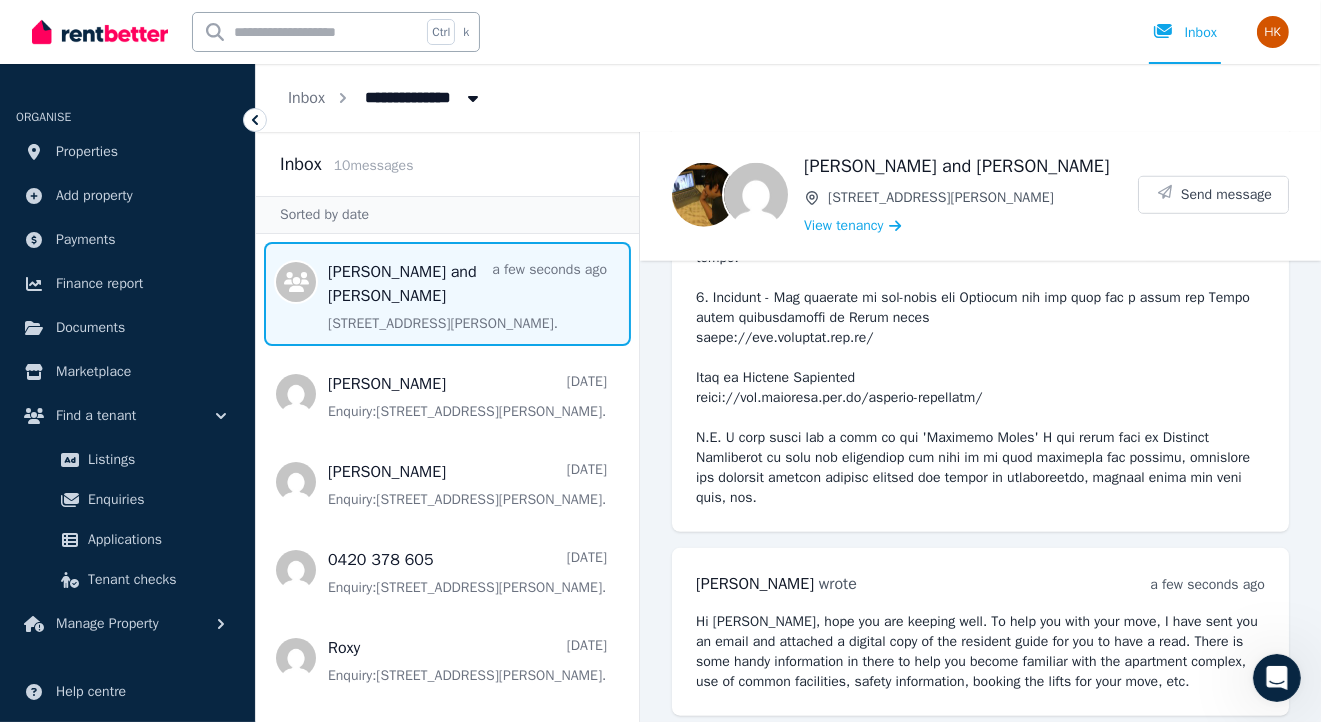 scroll, scrollTop: 1838, scrollLeft: 0, axis: vertical 